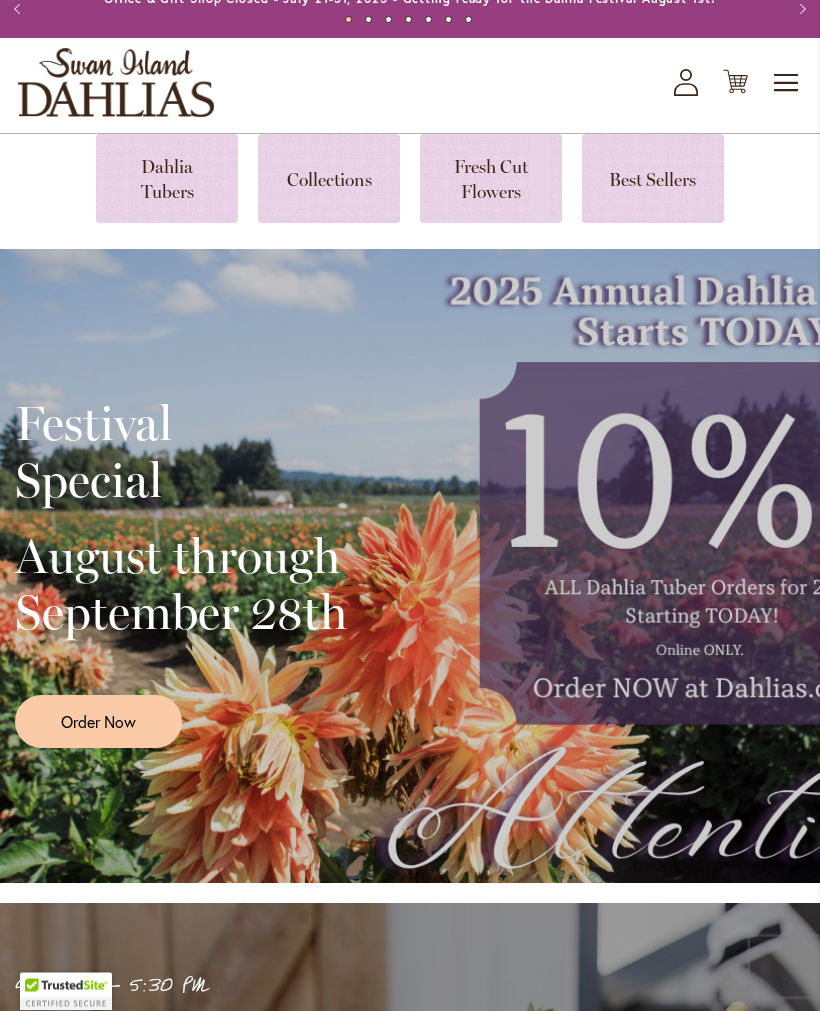 scroll, scrollTop: 61, scrollLeft: 0, axis: vertical 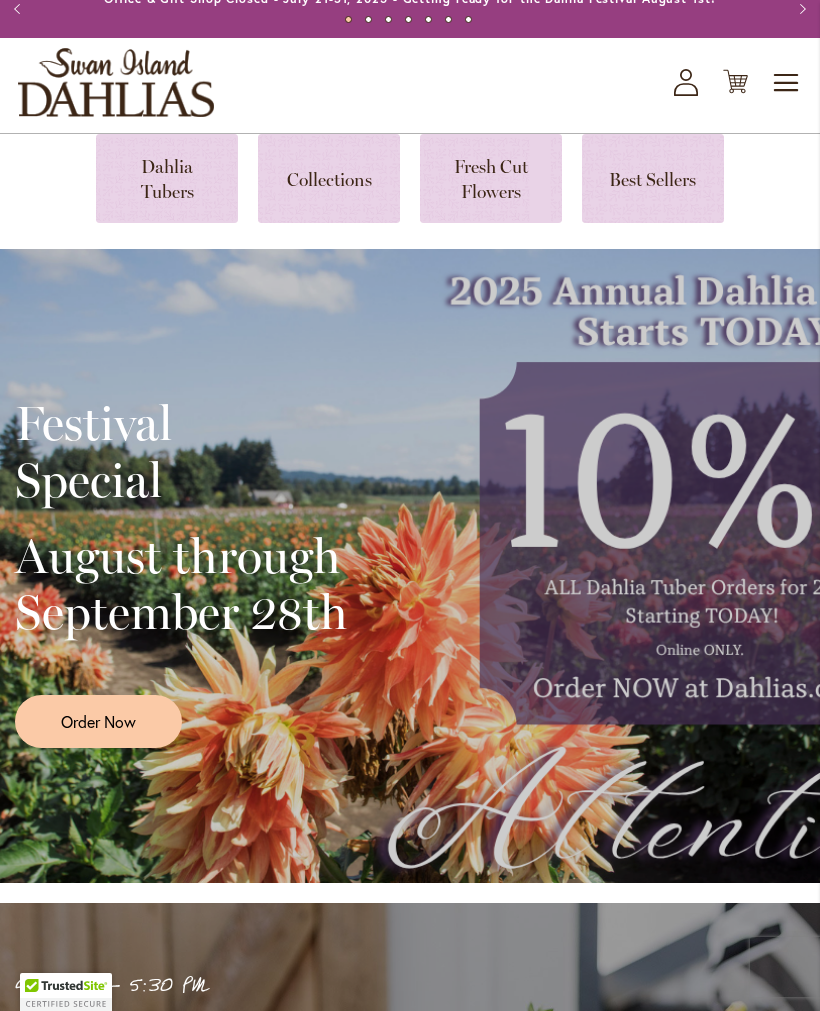 click on "My Account" 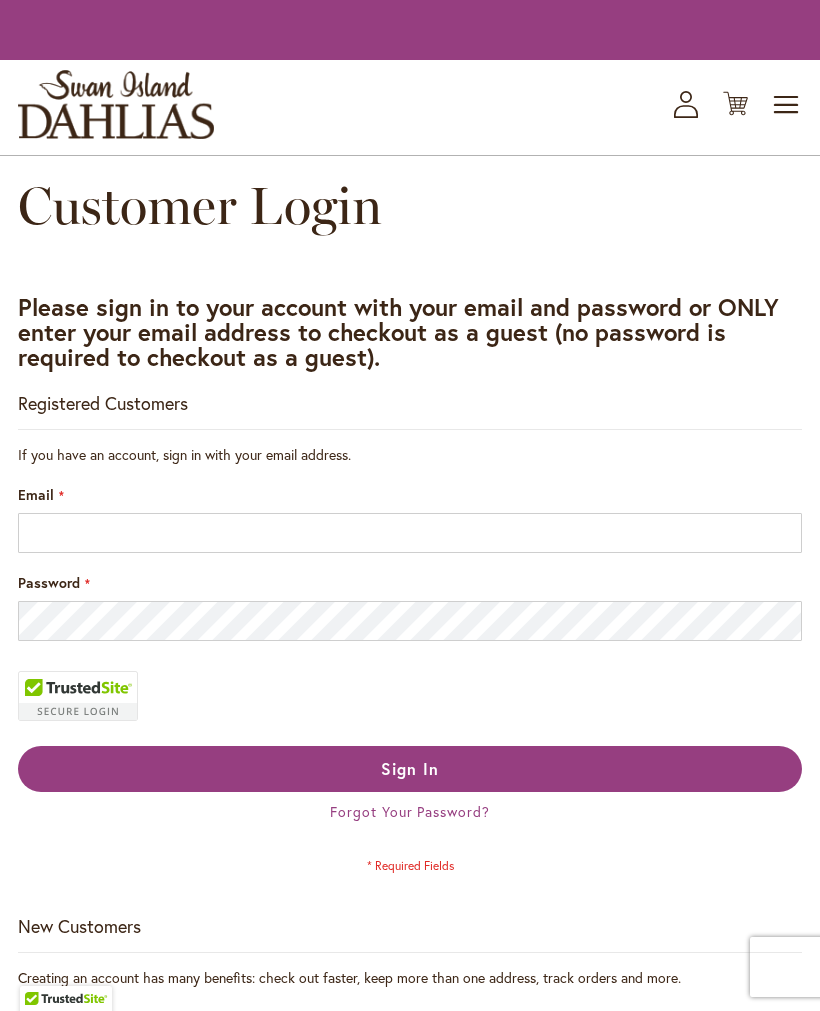 scroll, scrollTop: 0, scrollLeft: 0, axis: both 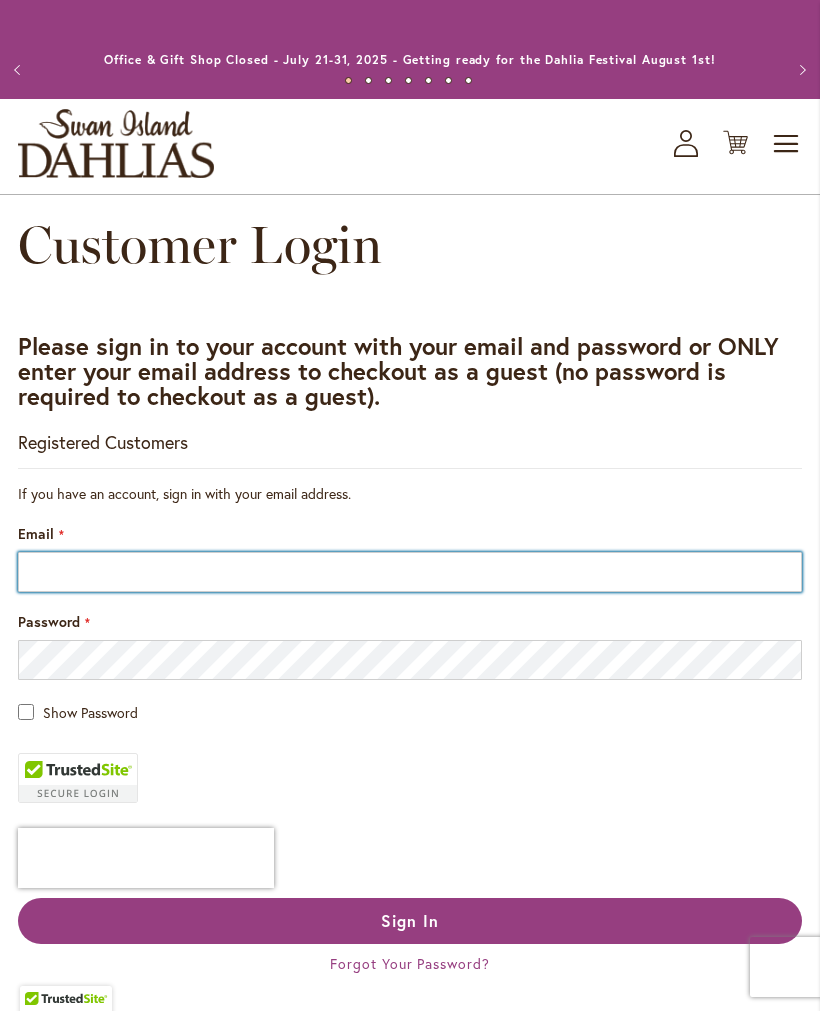 click on "Email" at bounding box center (410, 572) 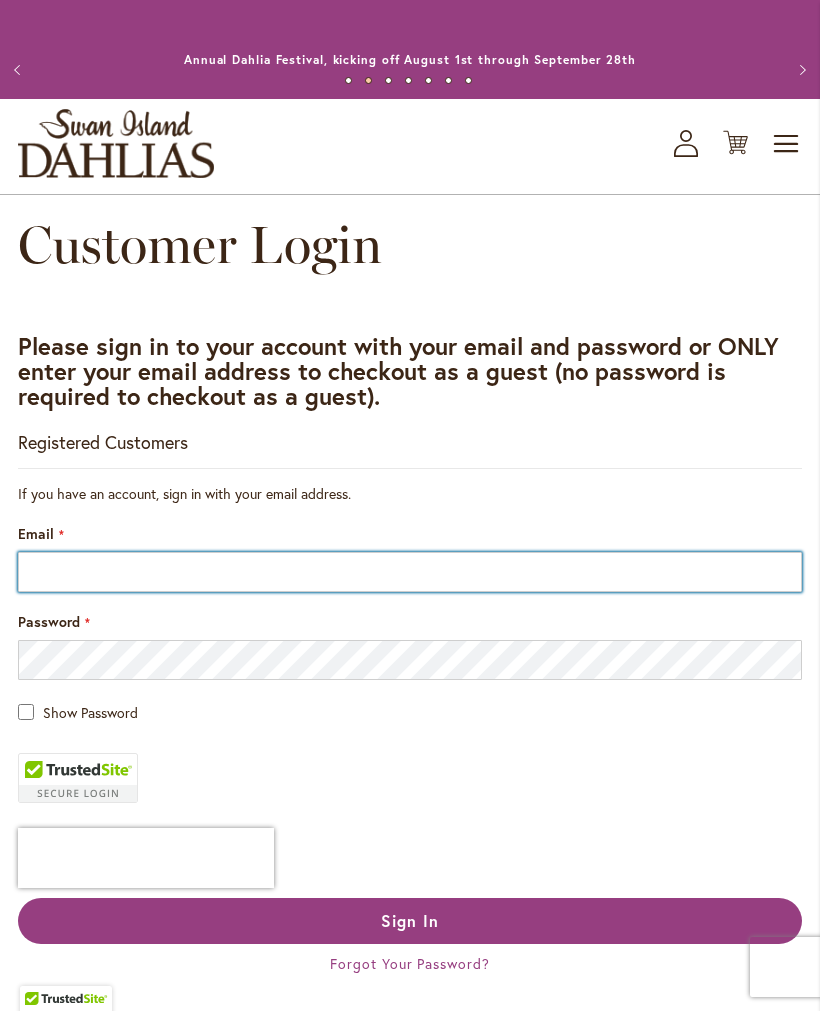 type on "**********" 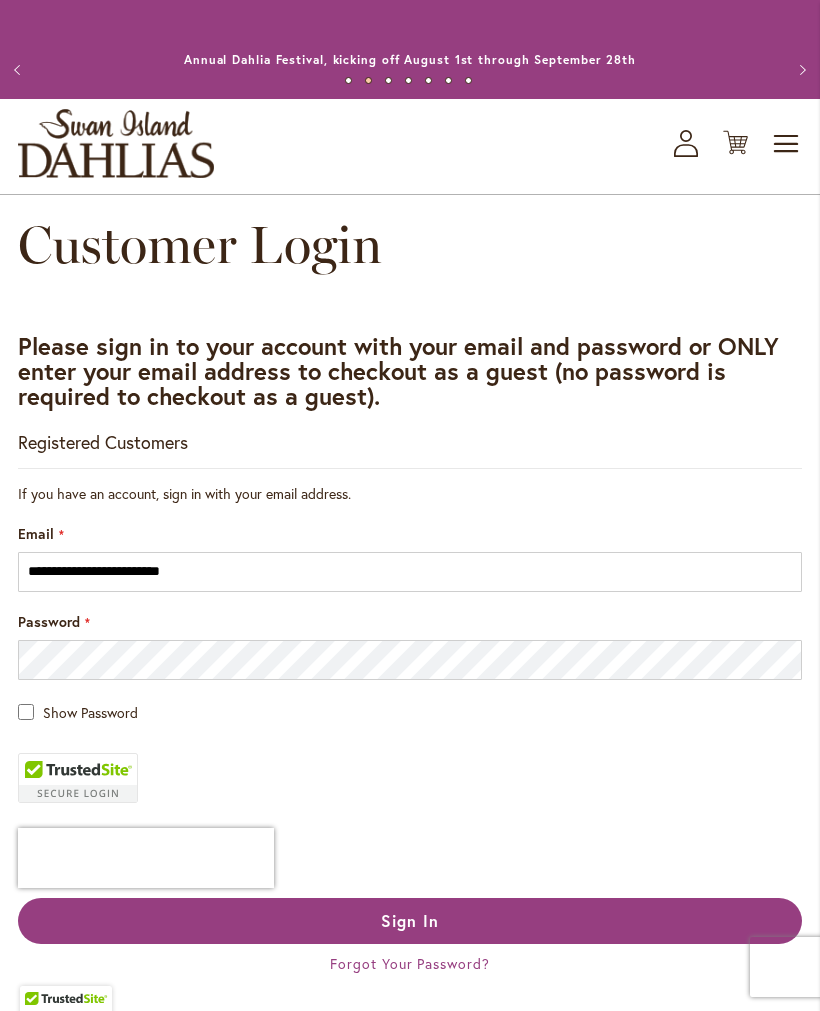 click on "Sign In" at bounding box center (410, 920) 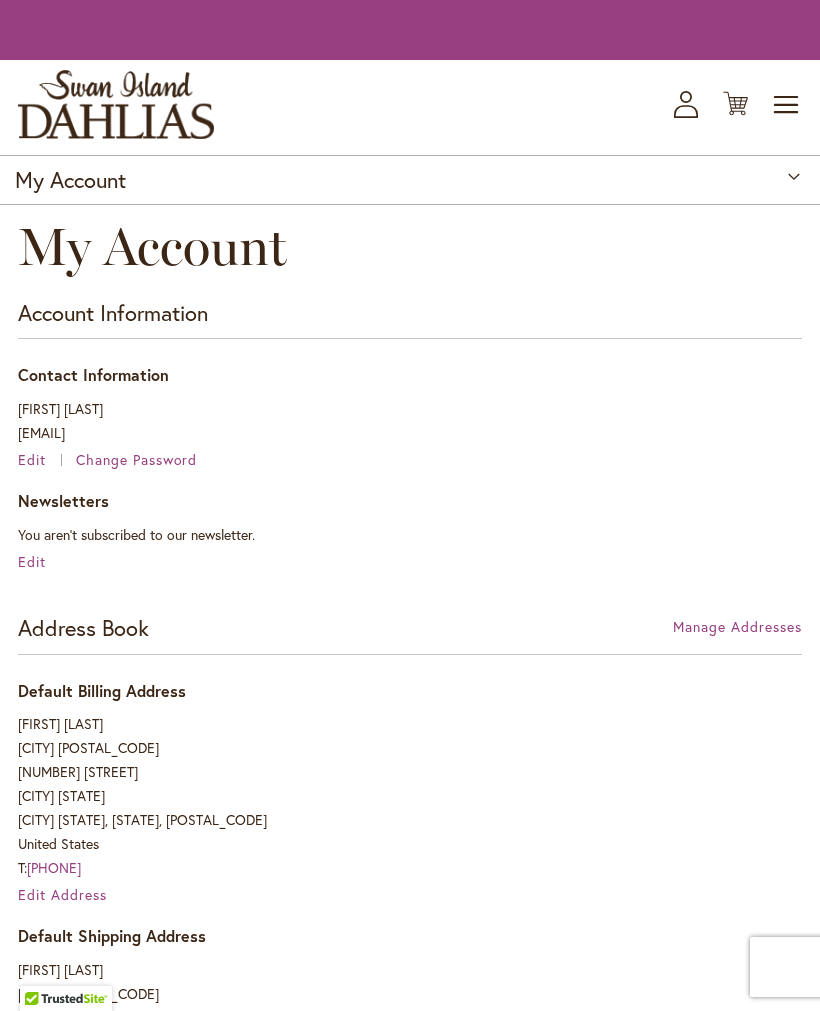 scroll, scrollTop: 0, scrollLeft: 0, axis: both 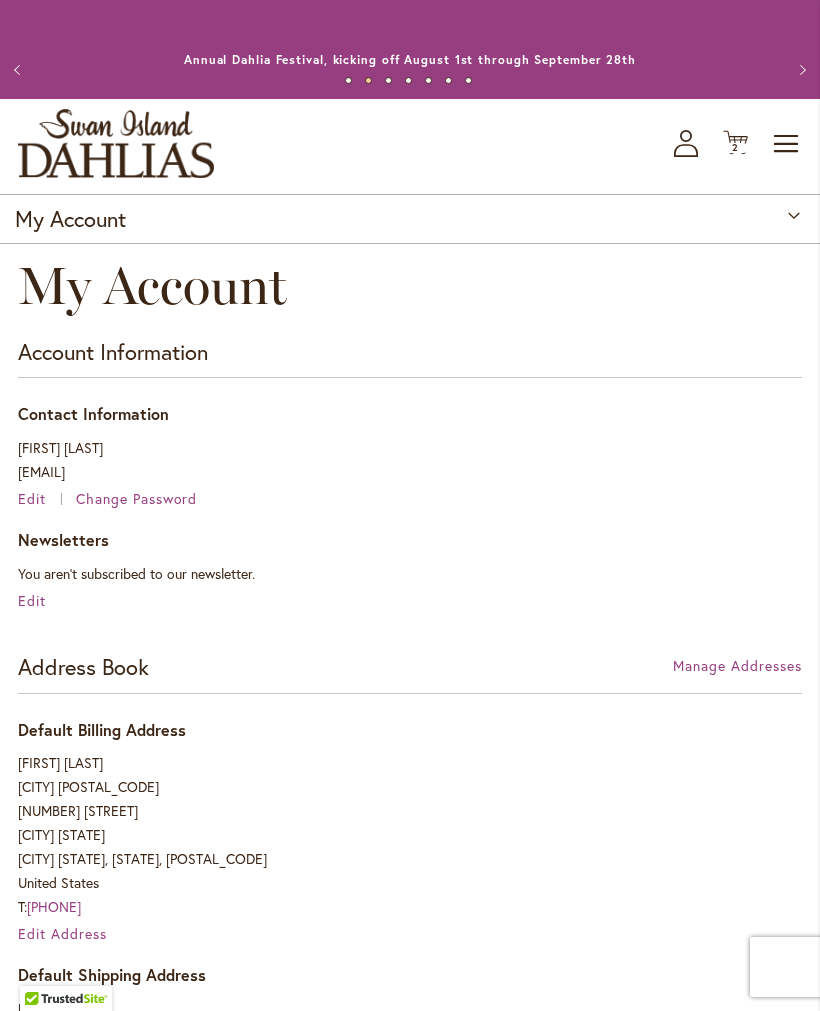 click at bounding box center (116, 143) 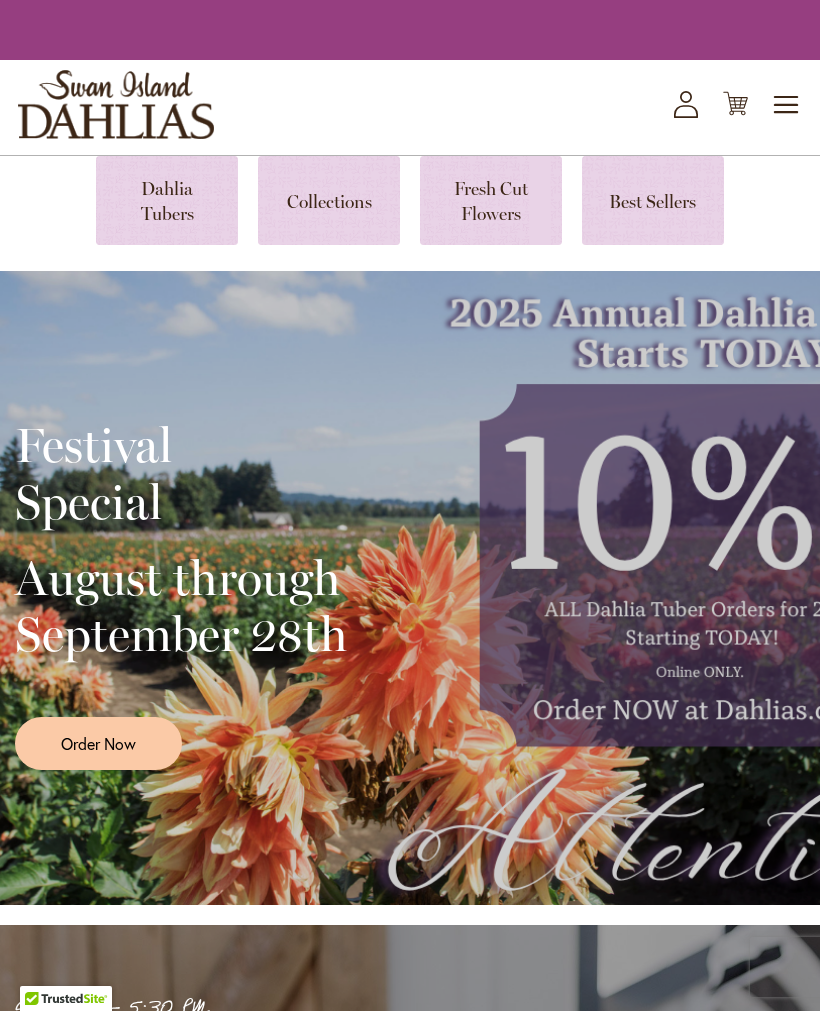 scroll, scrollTop: 0, scrollLeft: 0, axis: both 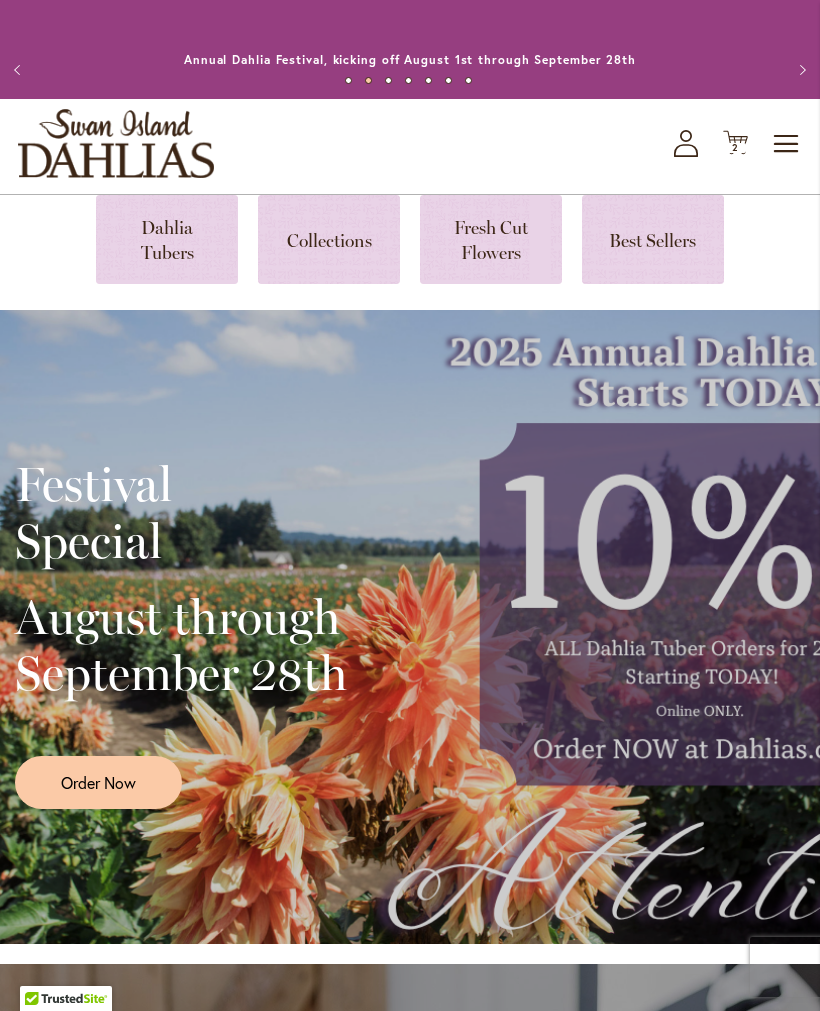 click on "Order Now" at bounding box center [98, 782] 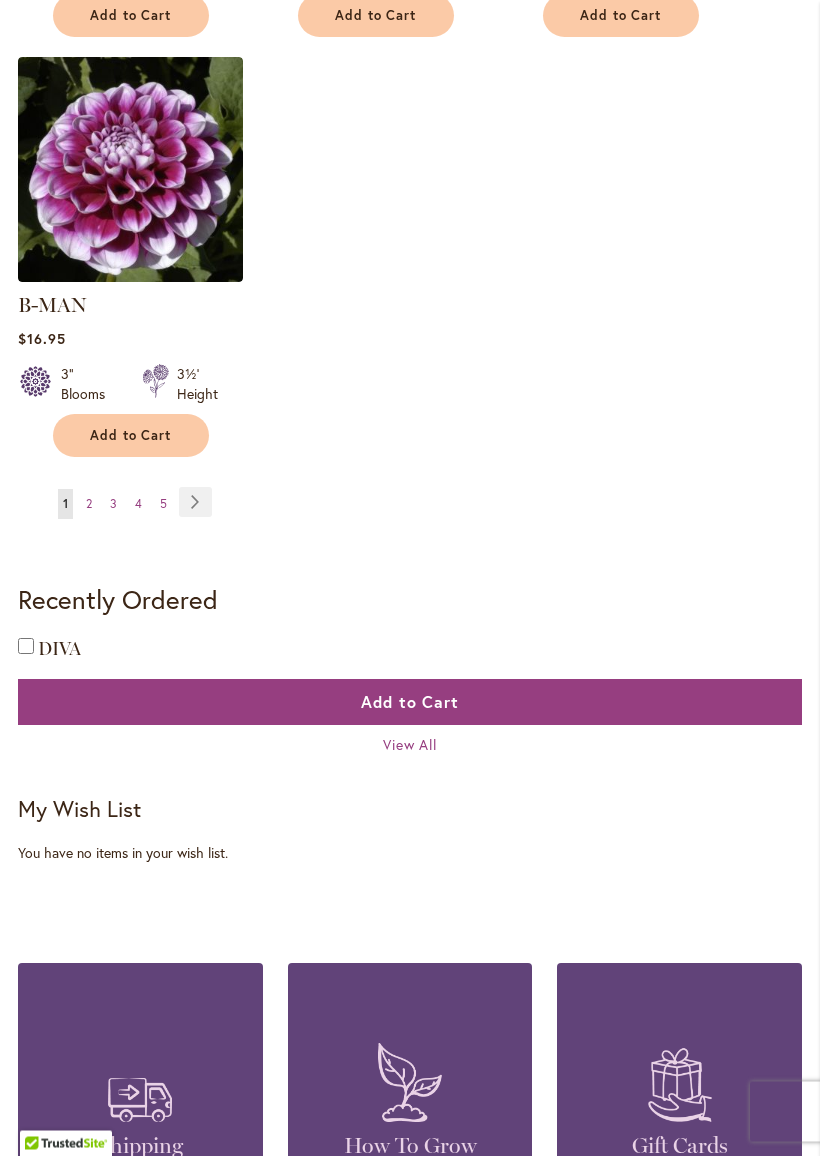 scroll, scrollTop: 2776, scrollLeft: 0, axis: vertical 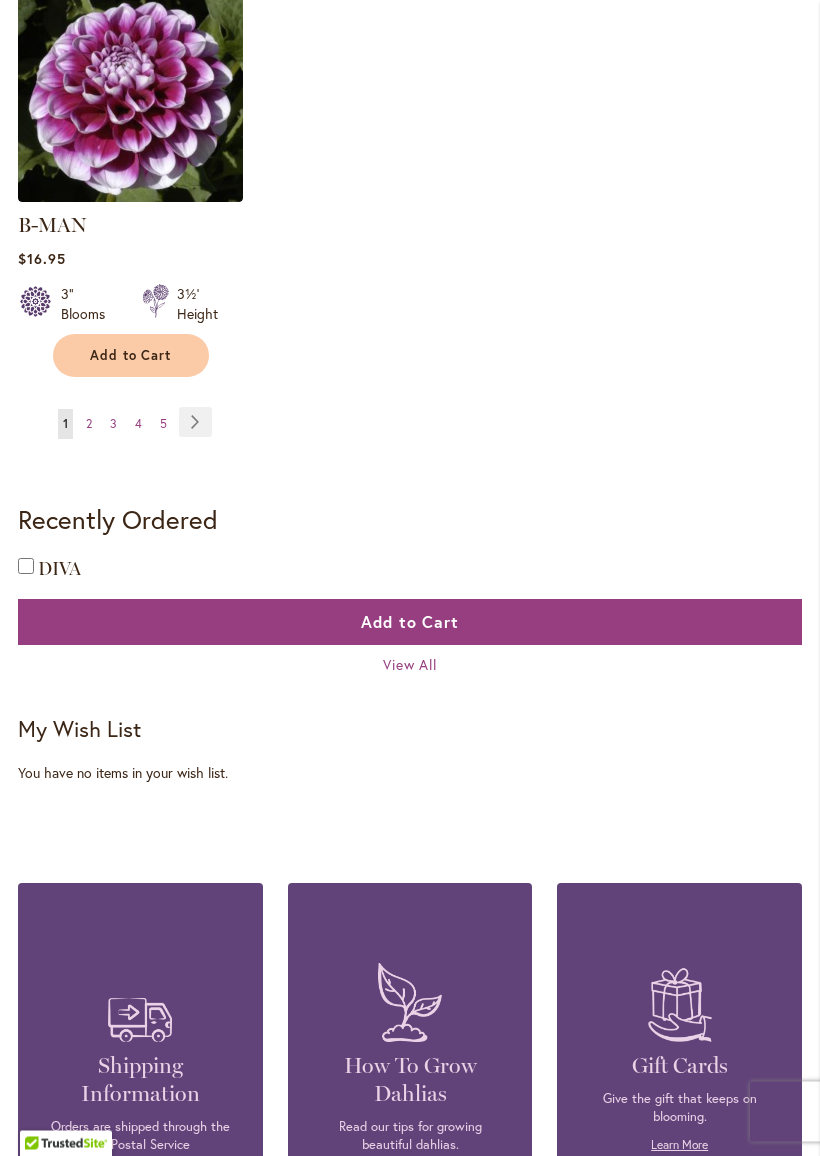 click on "Add to Cart" at bounding box center [410, 623] 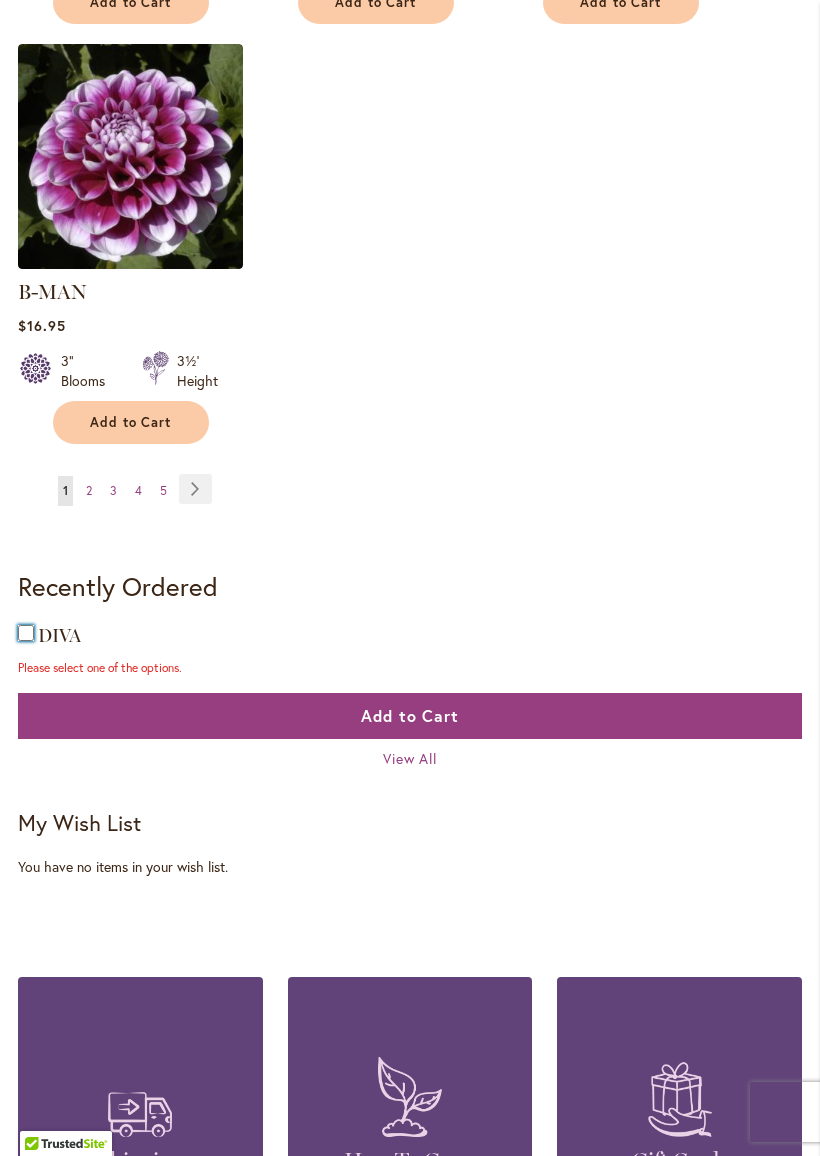 scroll, scrollTop: 2709, scrollLeft: 0, axis: vertical 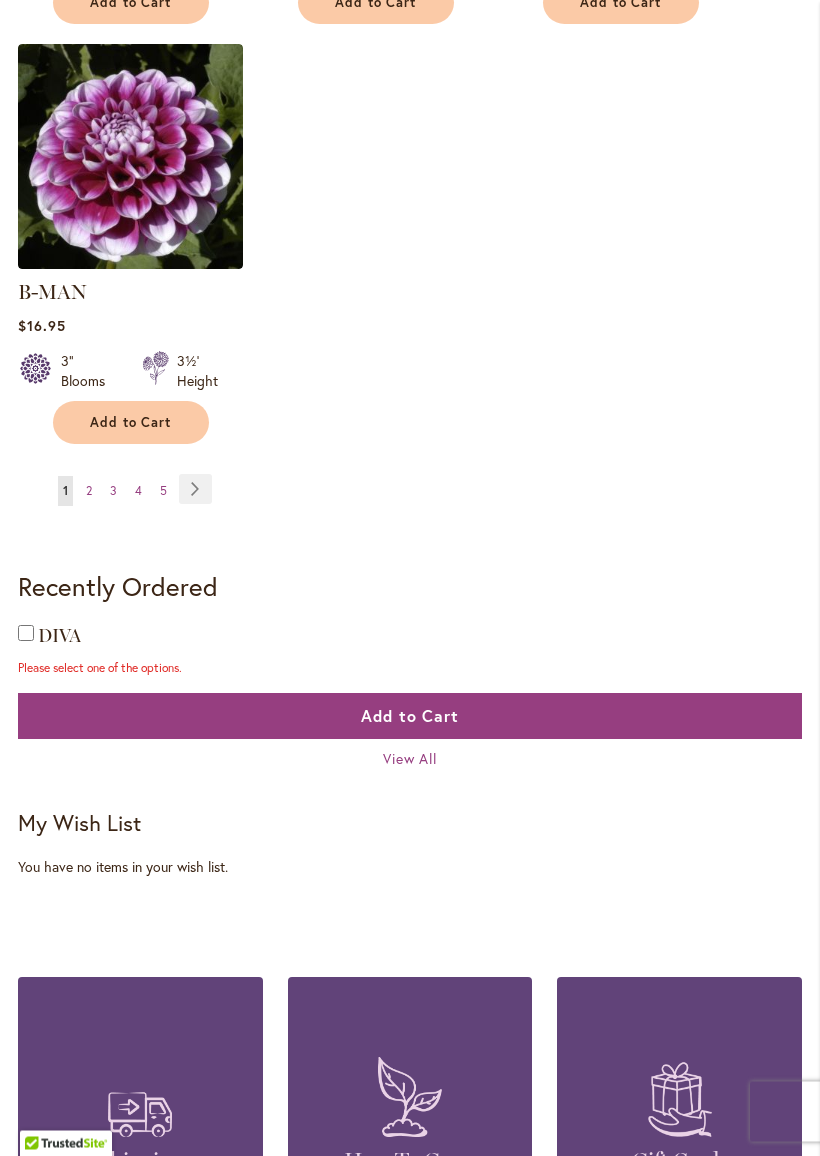 click on "Page
Next" at bounding box center (195, 490) 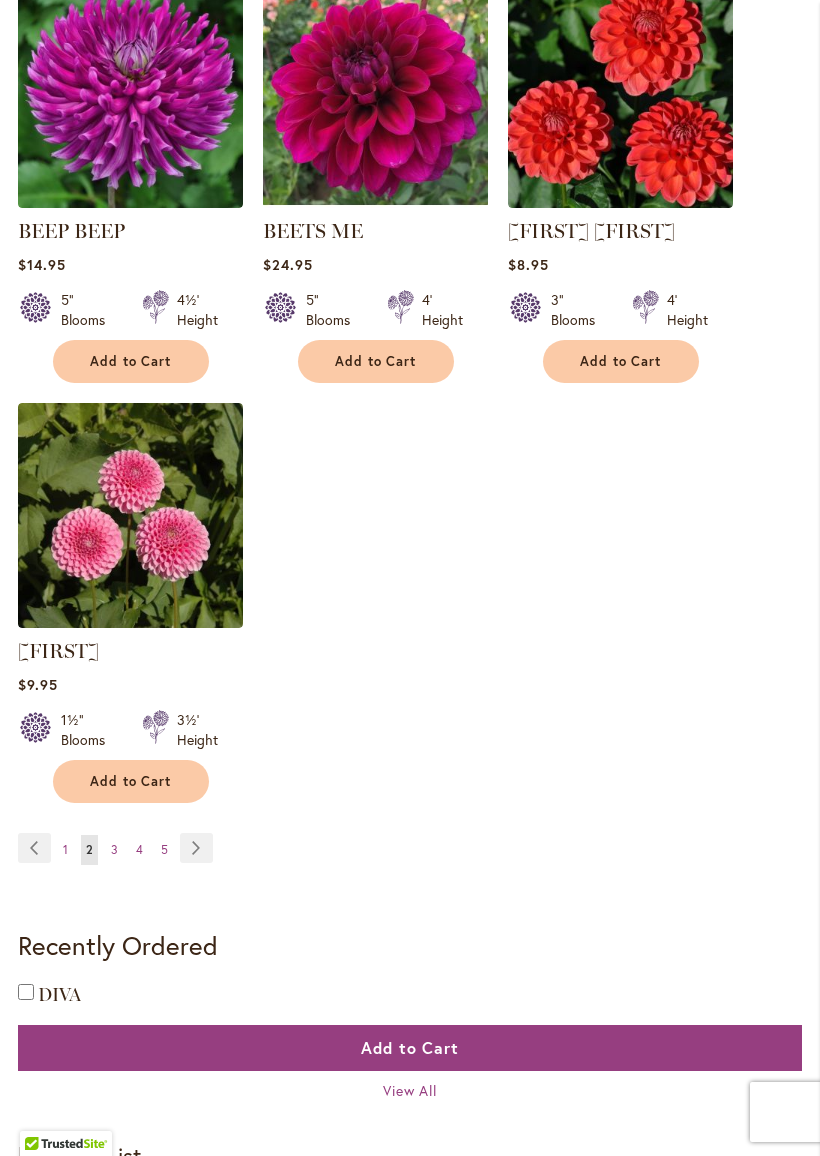 scroll, scrollTop: 2399, scrollLeft: 0, axis: vertical 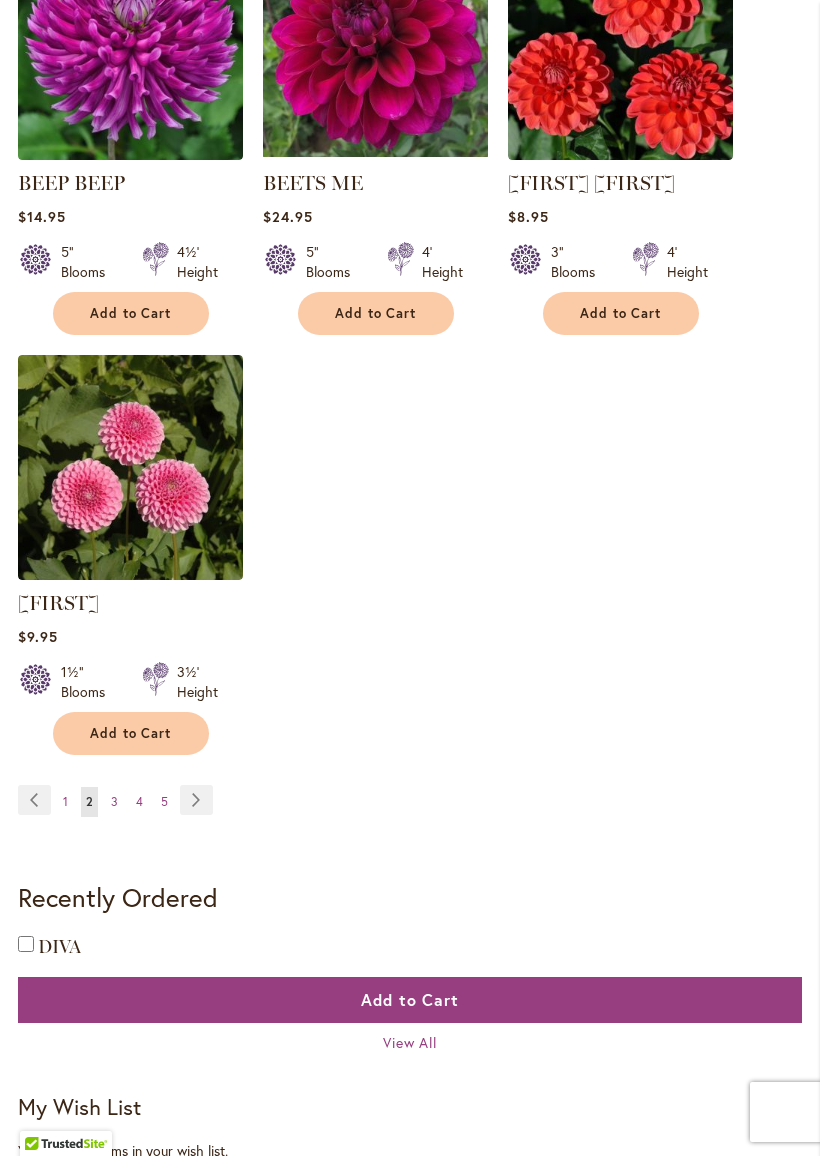click on "Page
Next" at bounding box center (196, 800) 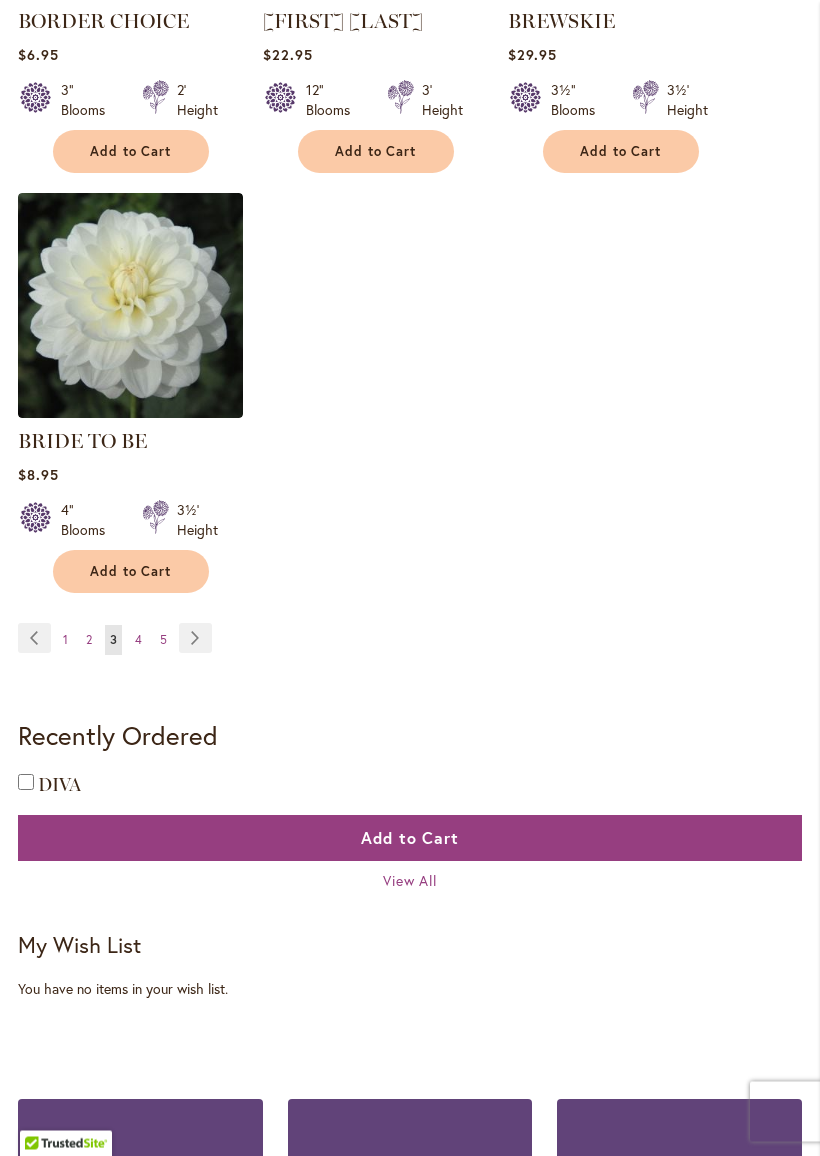 scroll, scrollTop: 2561, scrollLeft: 0, axis: vertical 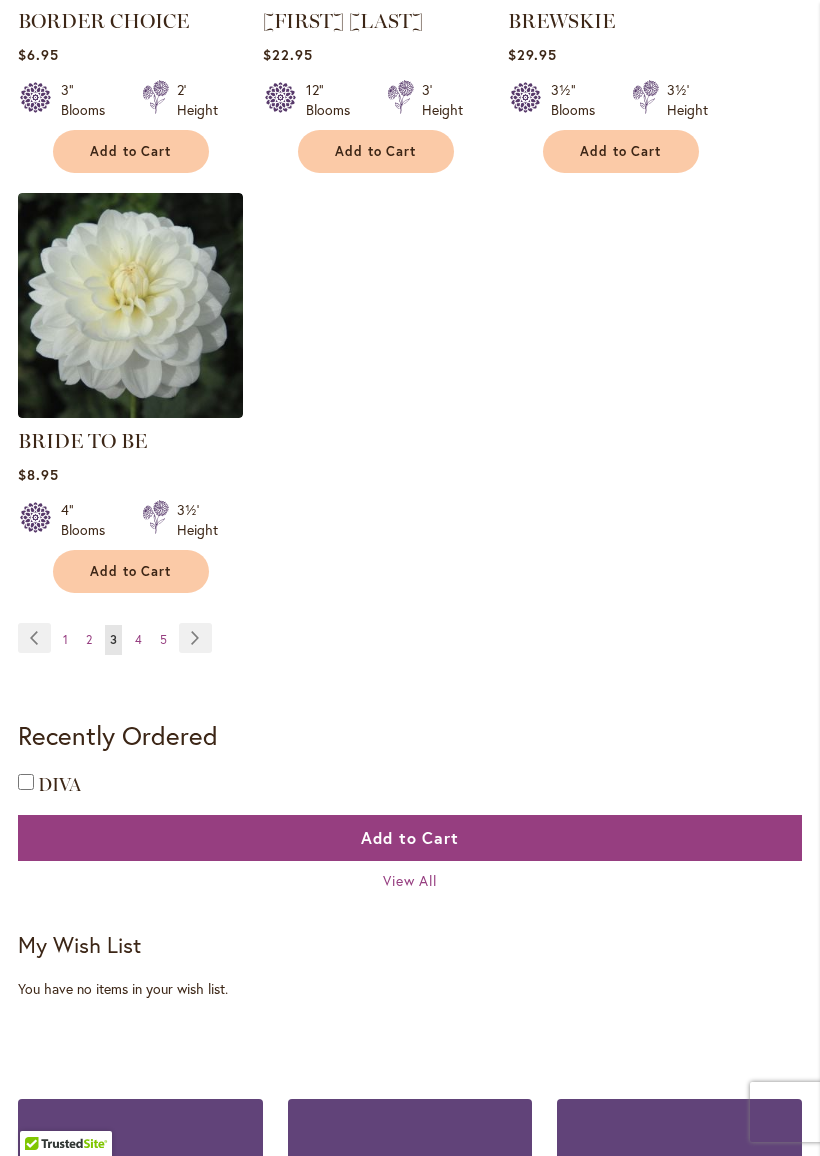 click on "Page
4" at bounding box center [138, 640] 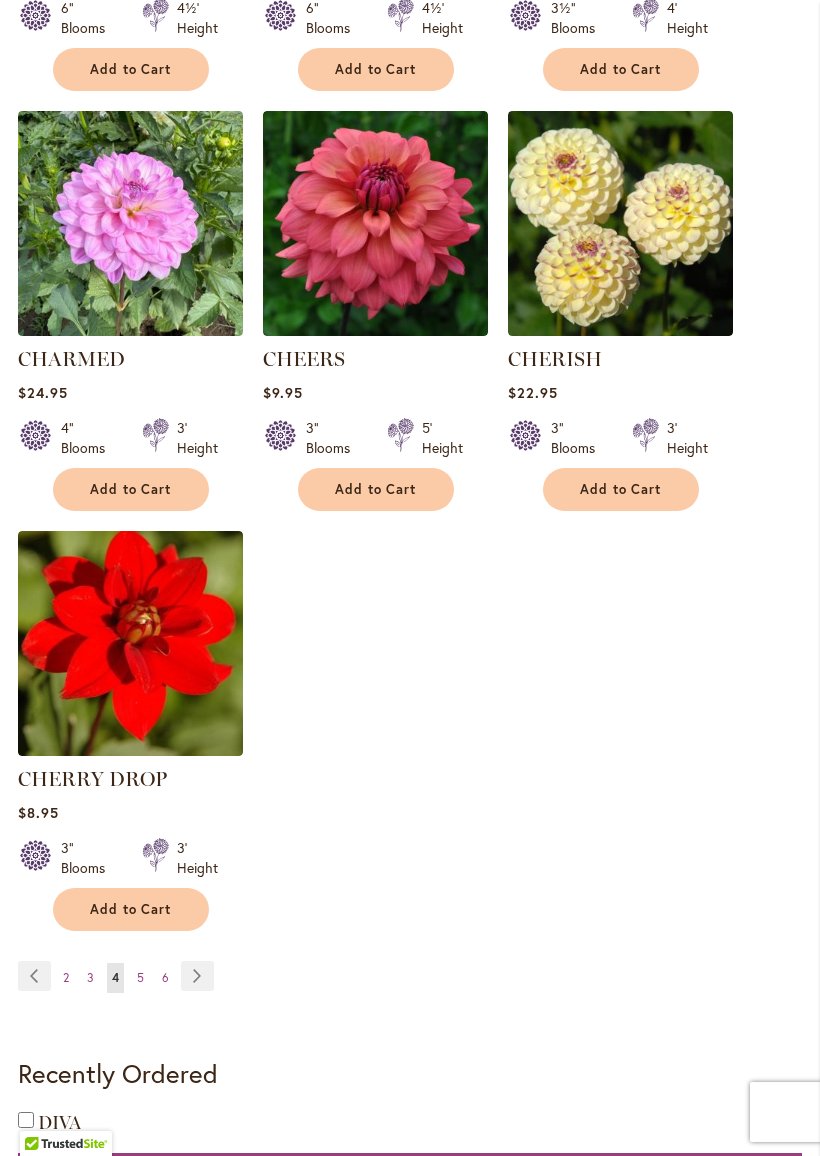 scroll, scrollTop: 2269, scrollLeft: 0, axis: vertical 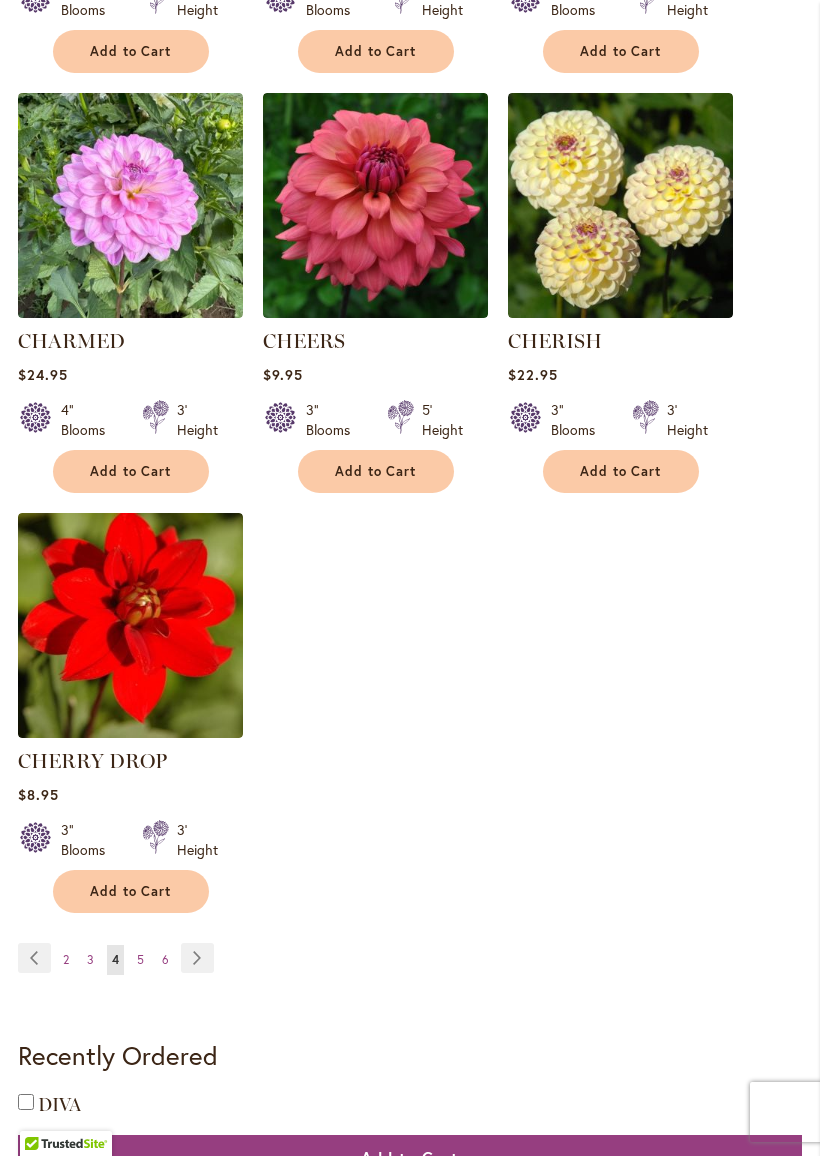 click on "Page
Next" at bounding box center [197, 958] 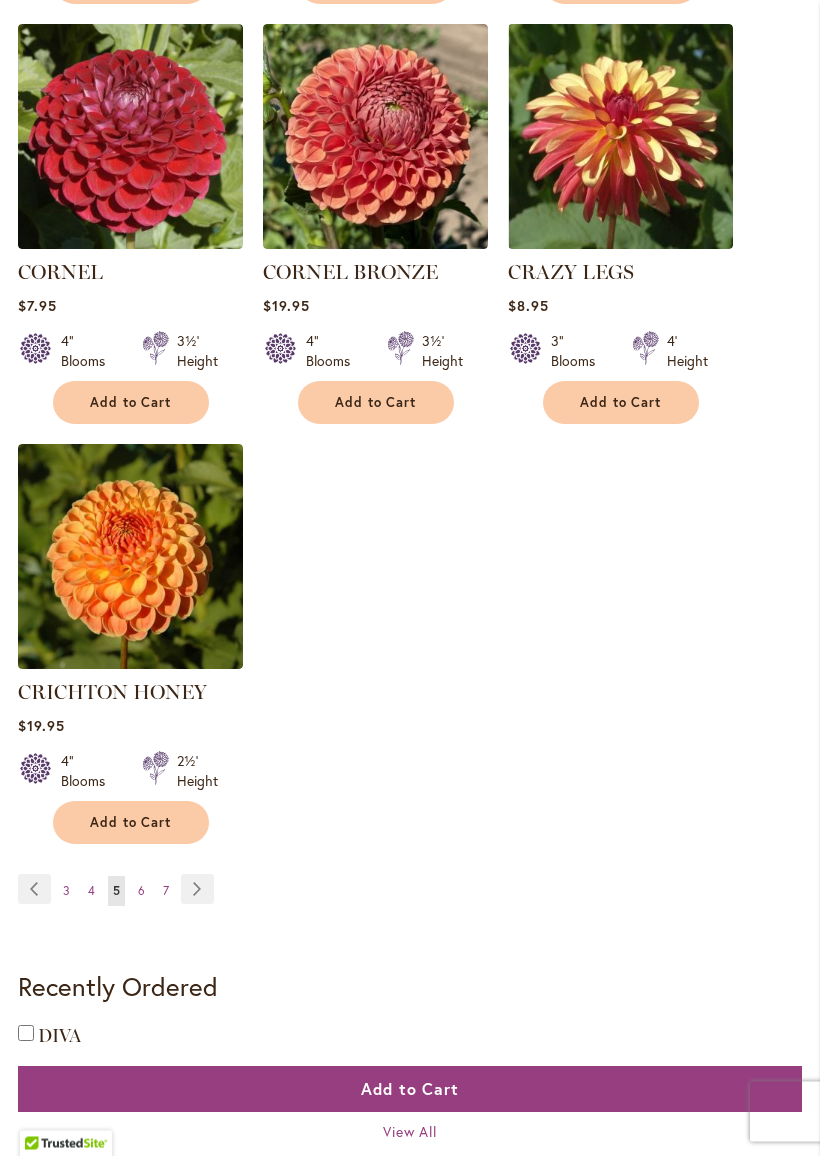 scroll, scrollTop: 2310, scrollLeft: 0, axis: vertical 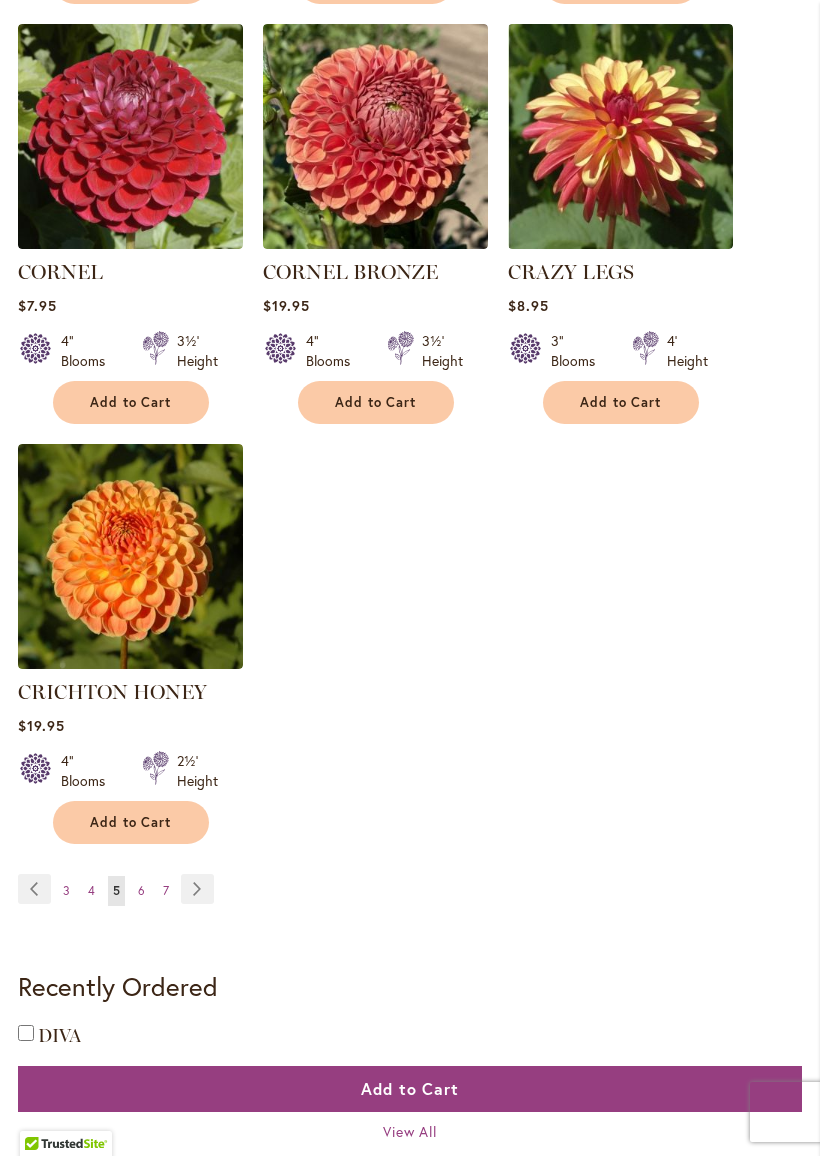 click on "Page
6" at bounding box center (141, 891) 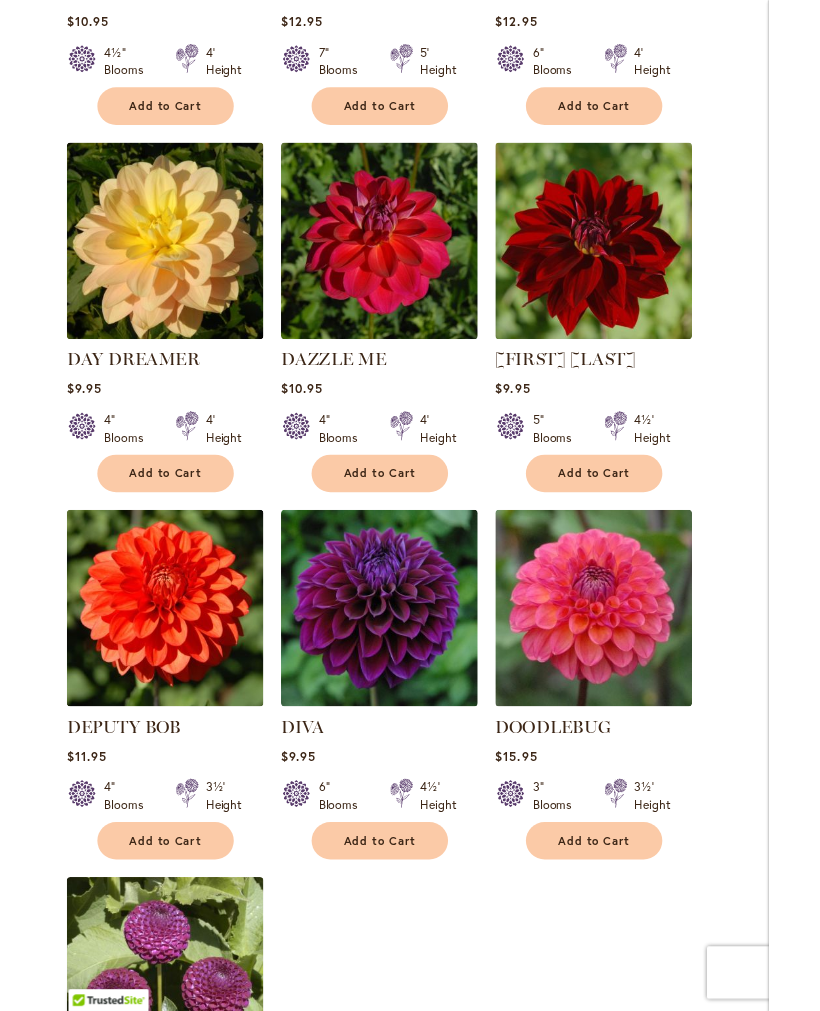 scroll, scrollTop: 1778, scrollLeft: 0, axis: vertical 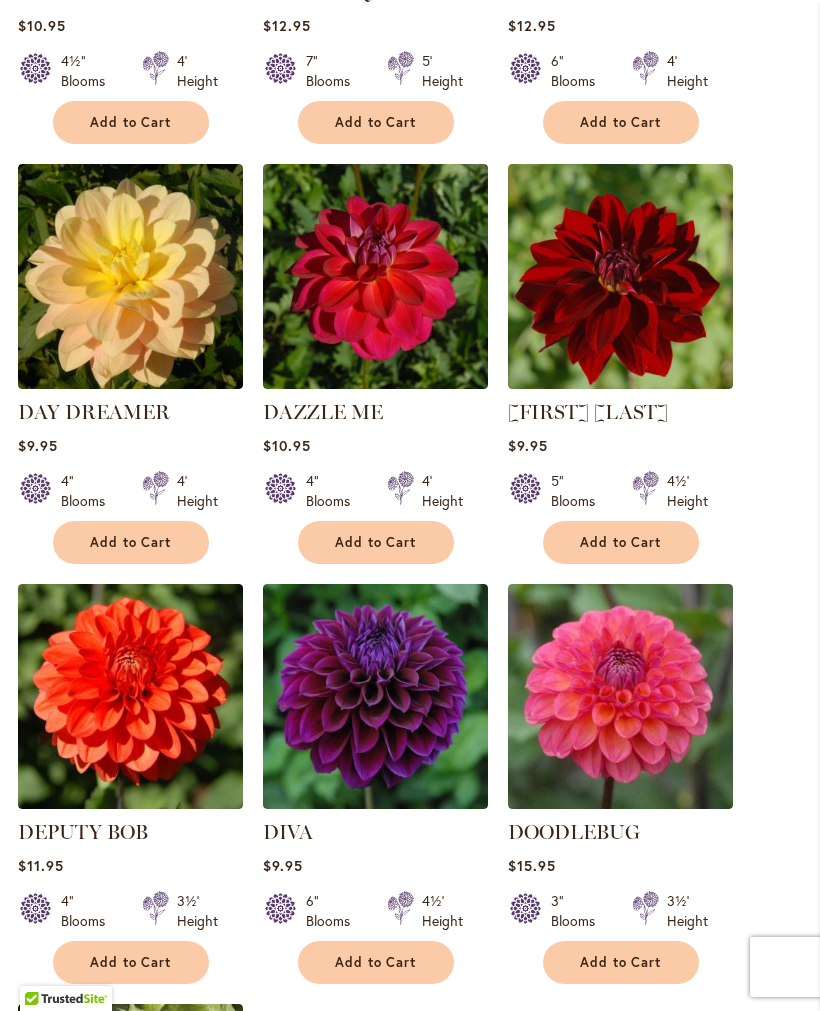click at bounding box center [375, 696] 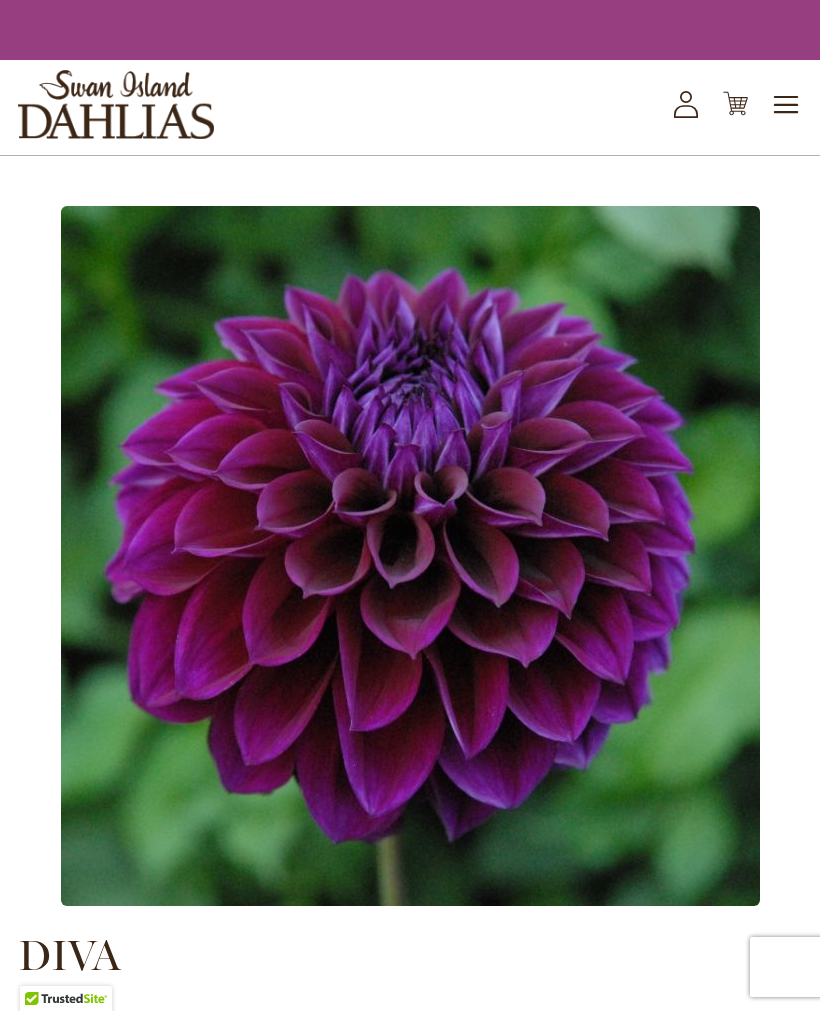 scroll, scrollTop: 0, scrollLeft: 0, axis: both 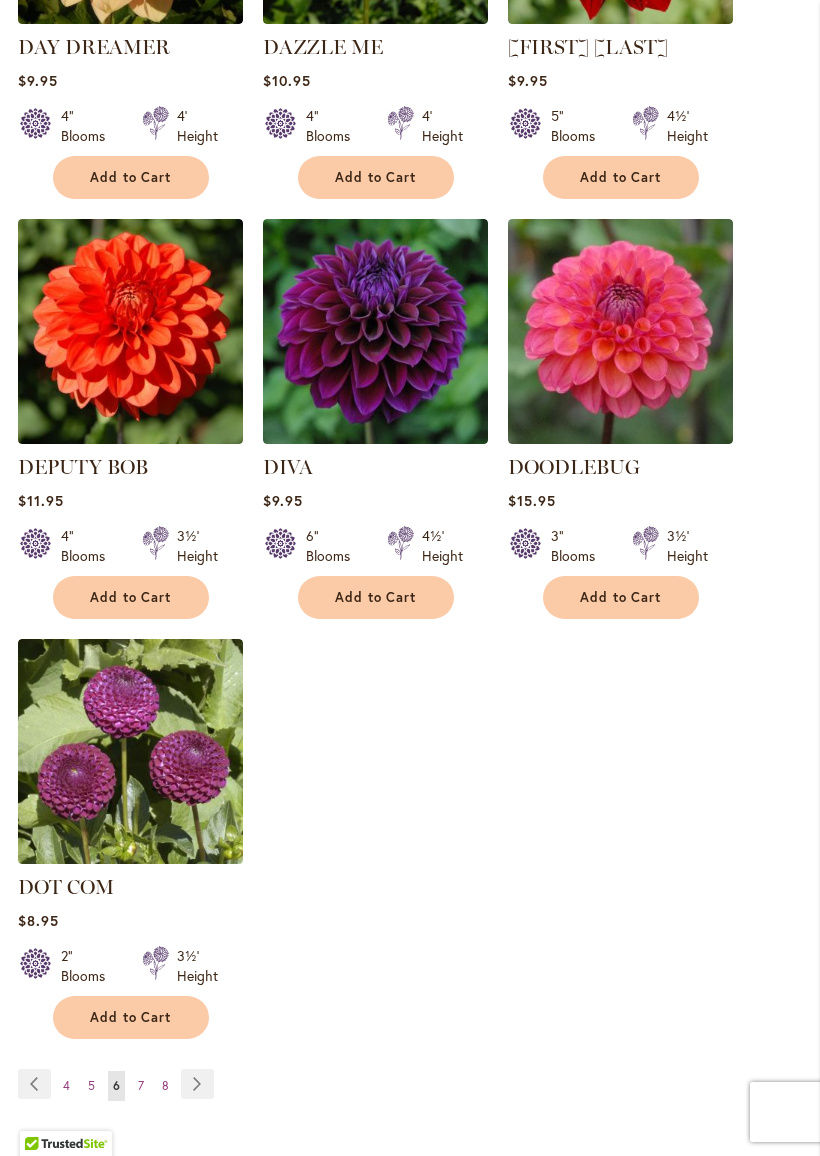 click on "7" at bounding box center [141, 1085] 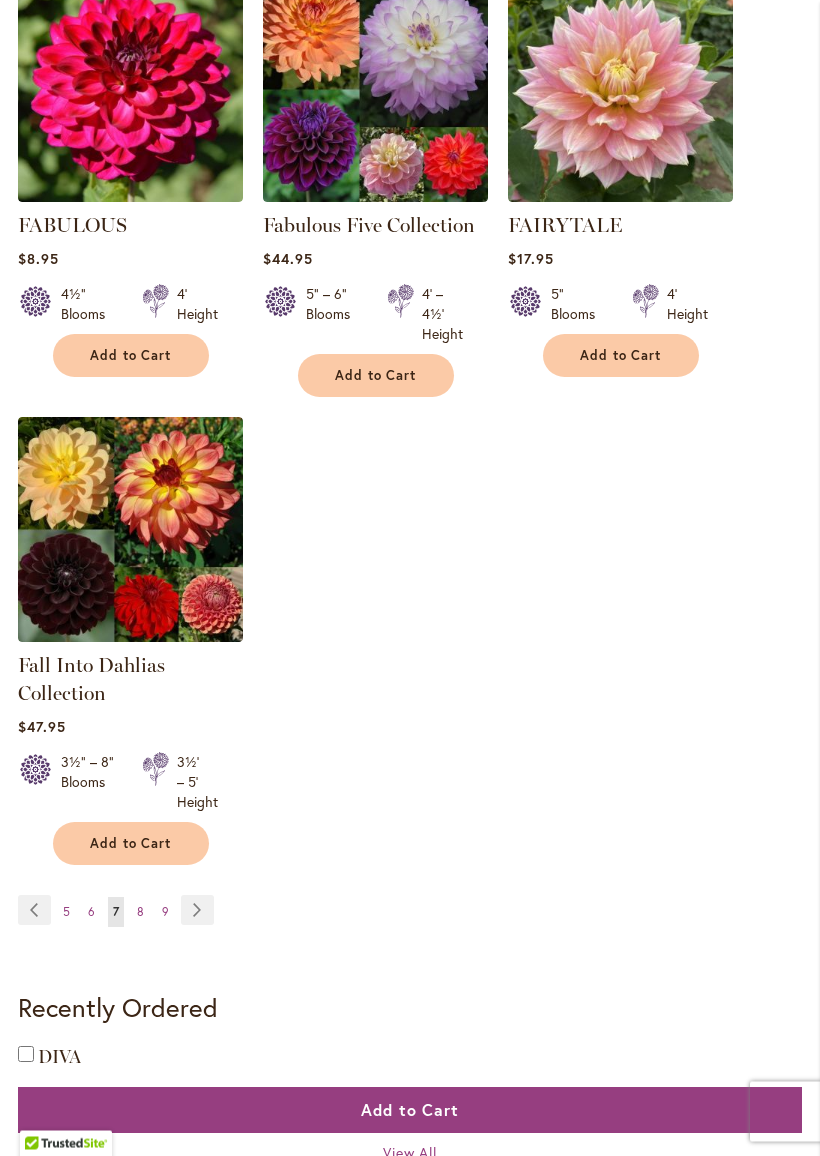 scroll, scrollTop: 2357, scrollLeft: 0, axis: vertical 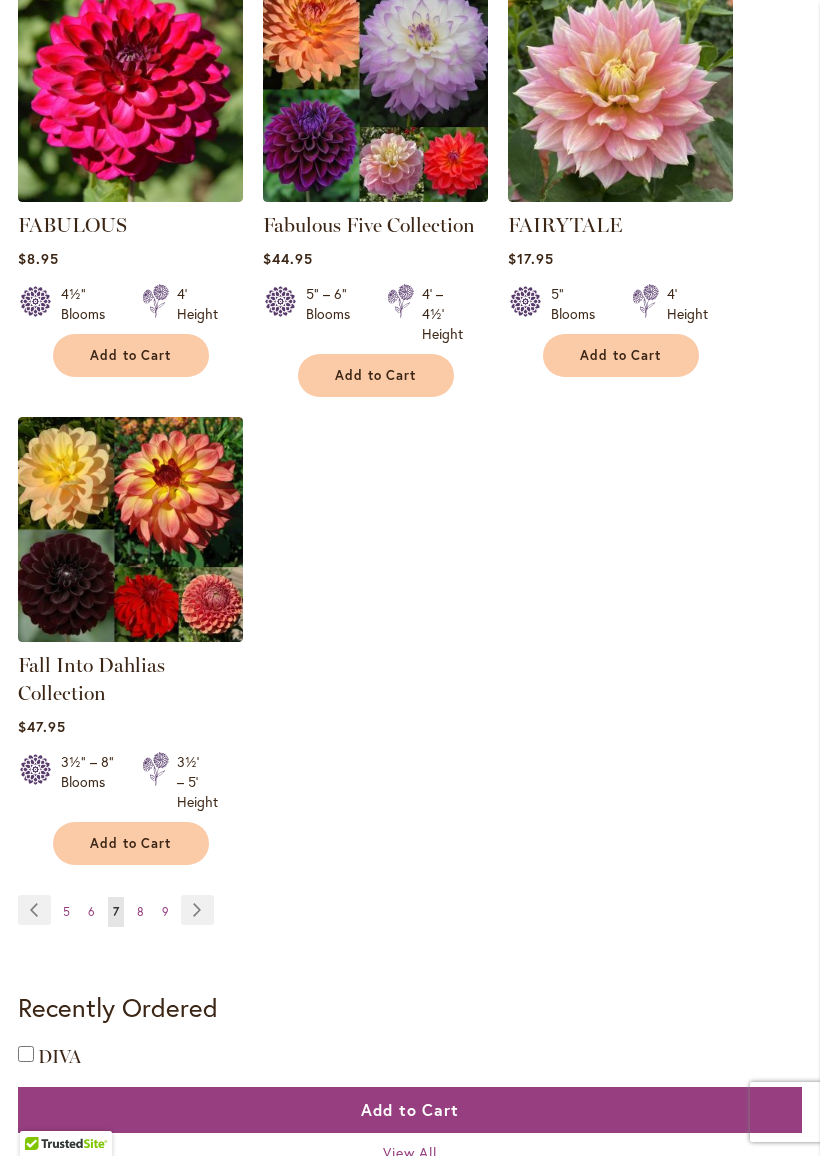 click on "Page
8" at bounding box center [140, 912] 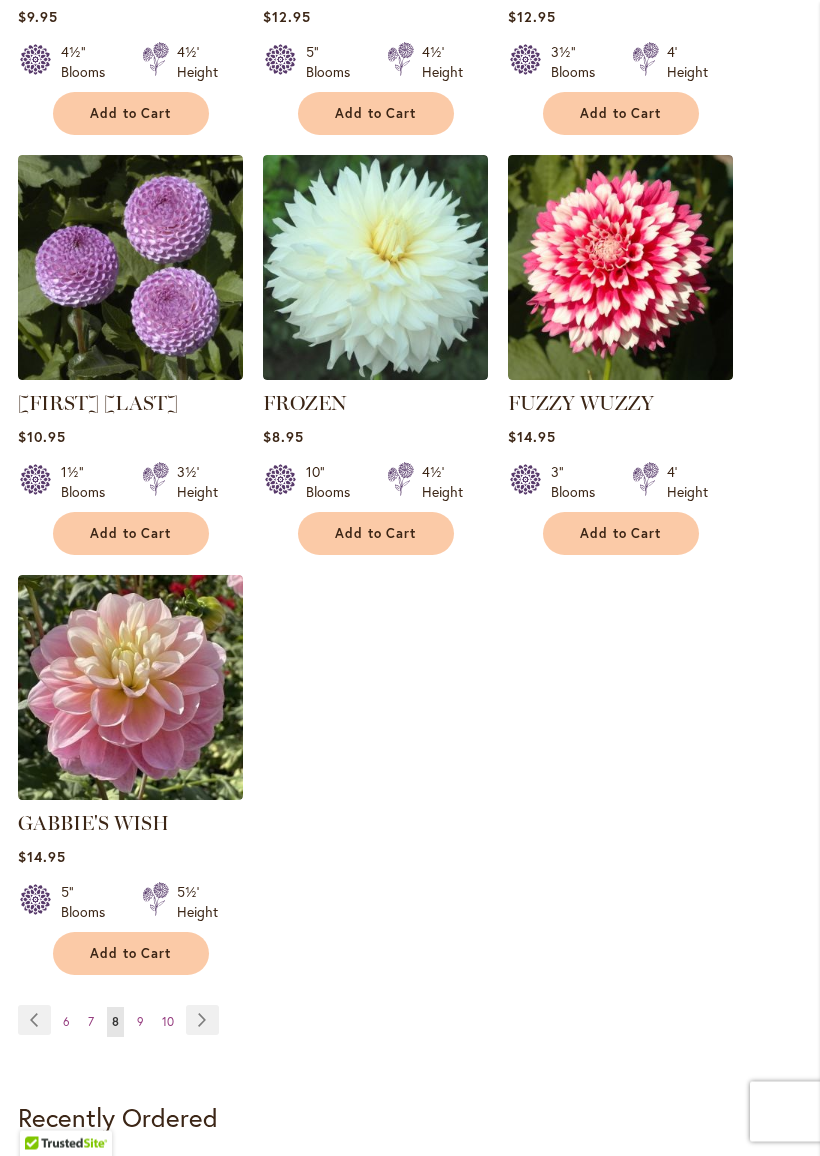scroll, scrollTop: 2218, scrollLeft: 0, axis: vertical 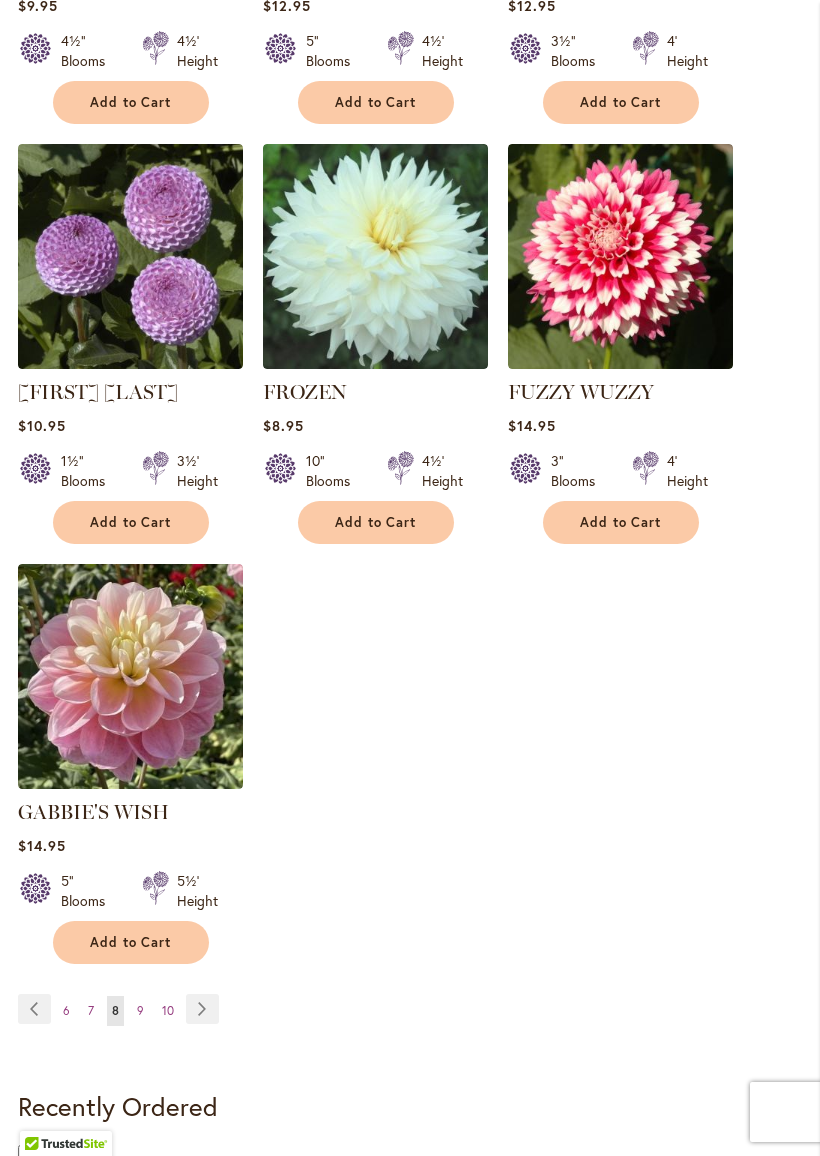 click on "Page
9" at bounding box center [140, 1011] 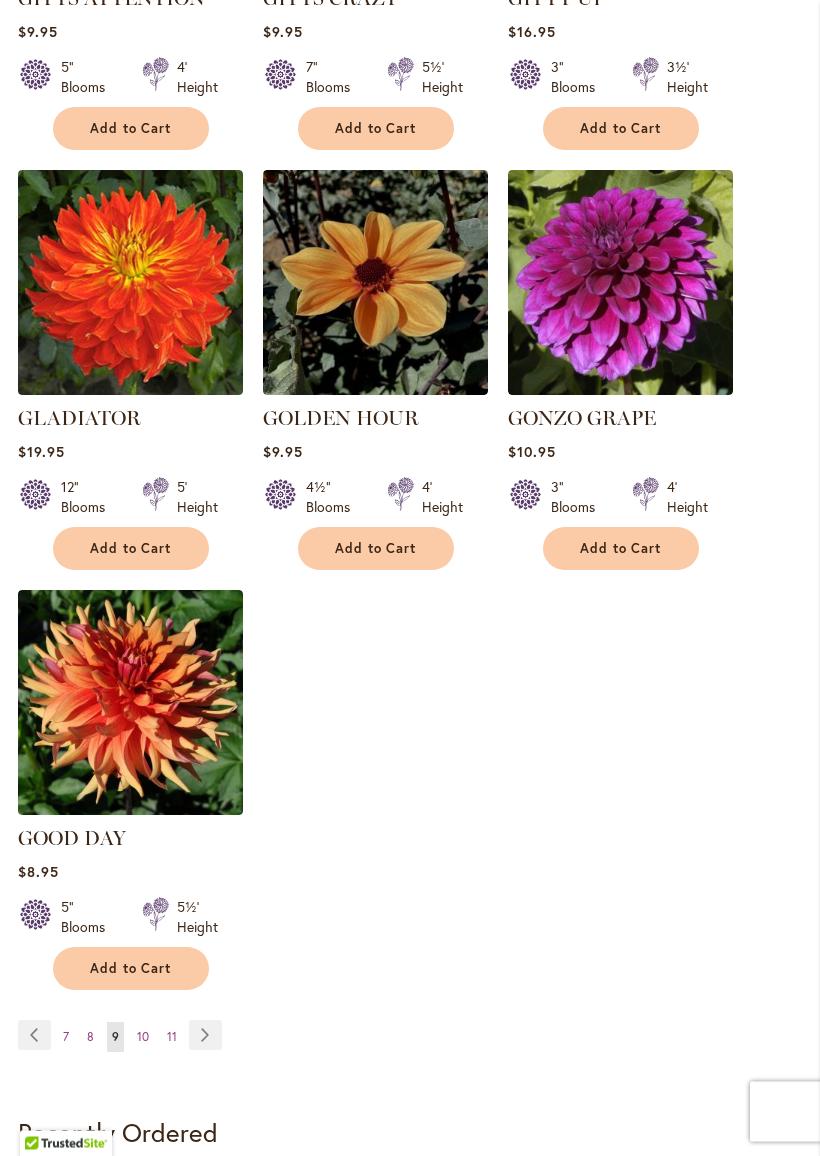 scroll, scrollTop: 2220, scrollLeft: 0, axis: vertical 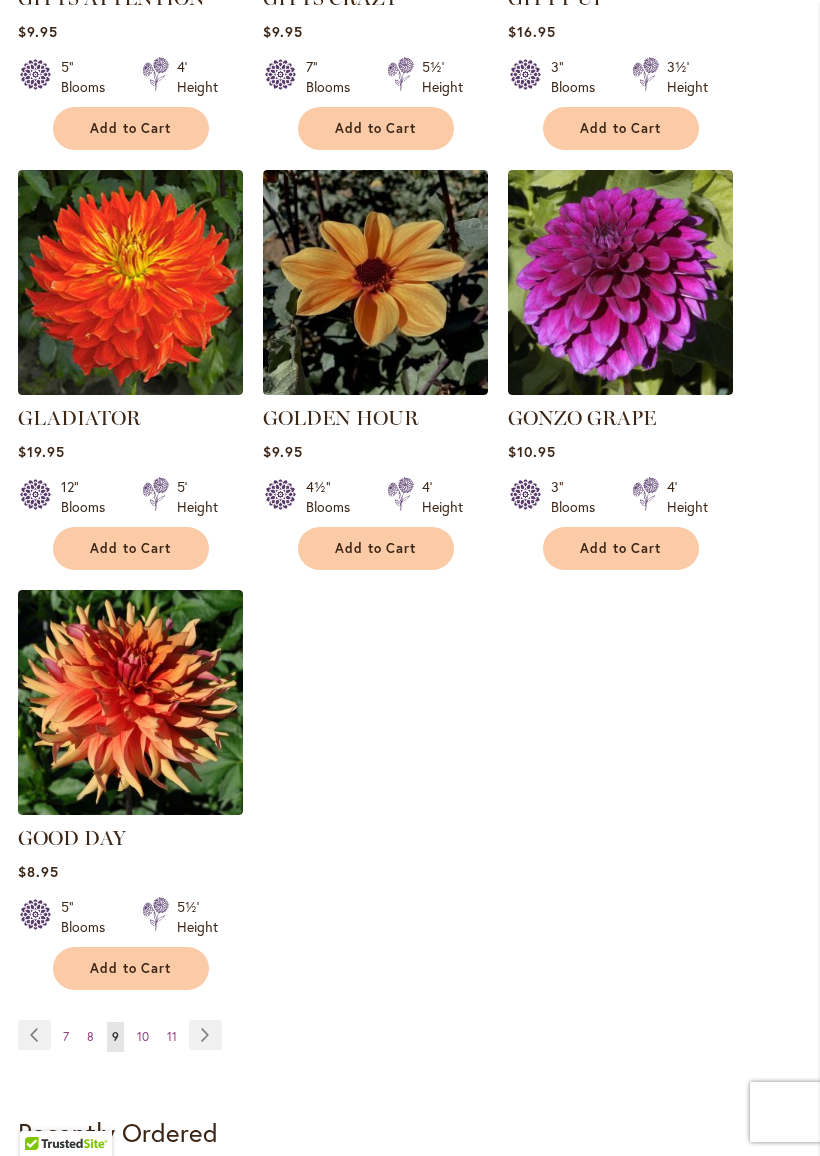 click on "10" at bounding box center (143, 1036) 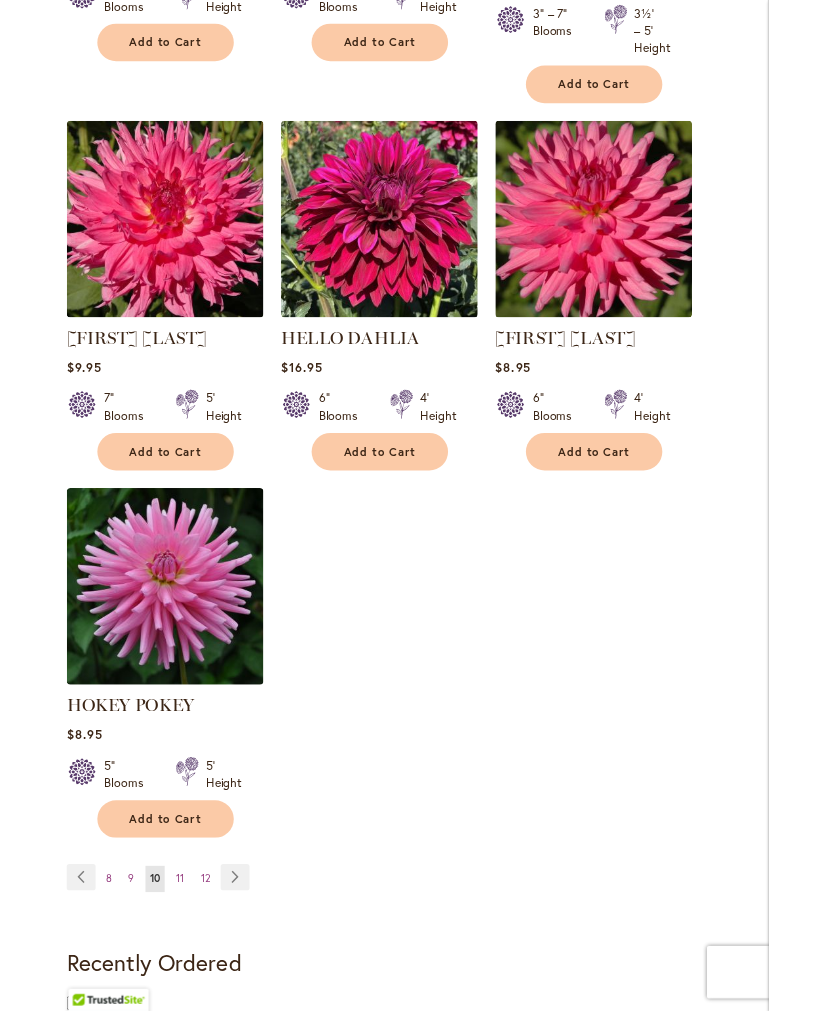 scroll, scrollTop: 2315, scrollLeft: 0, axis: vertical 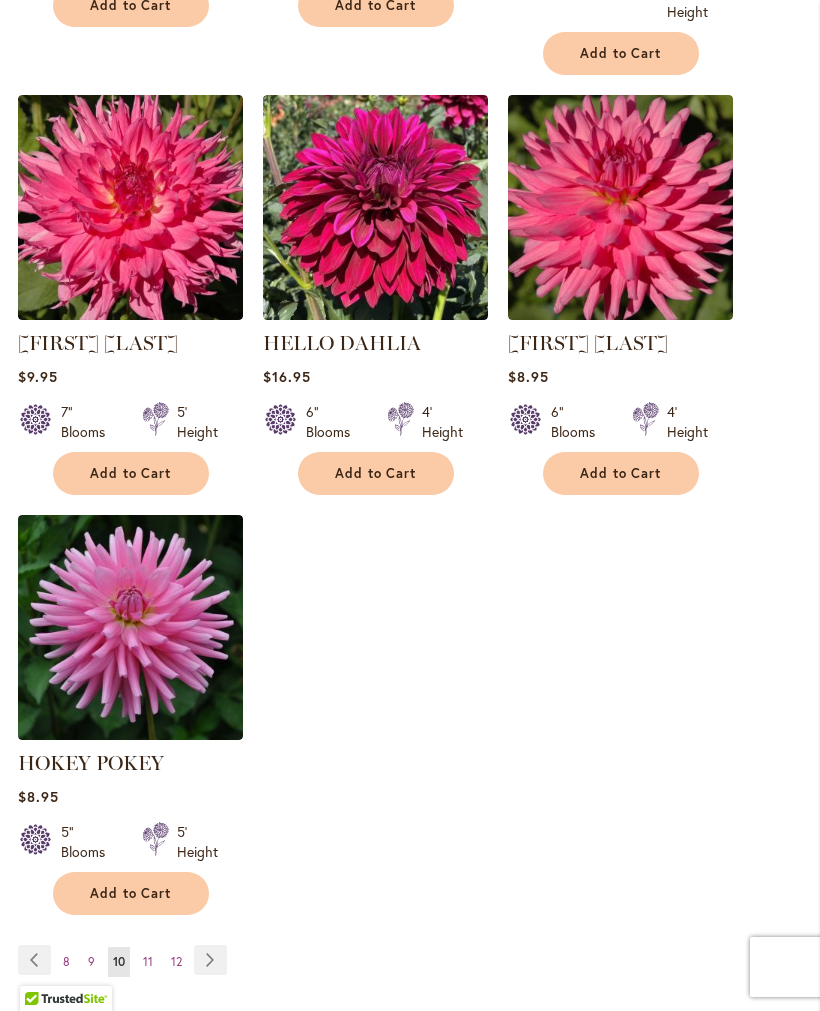 click on "Page
12" at bounding box center (176, 962) 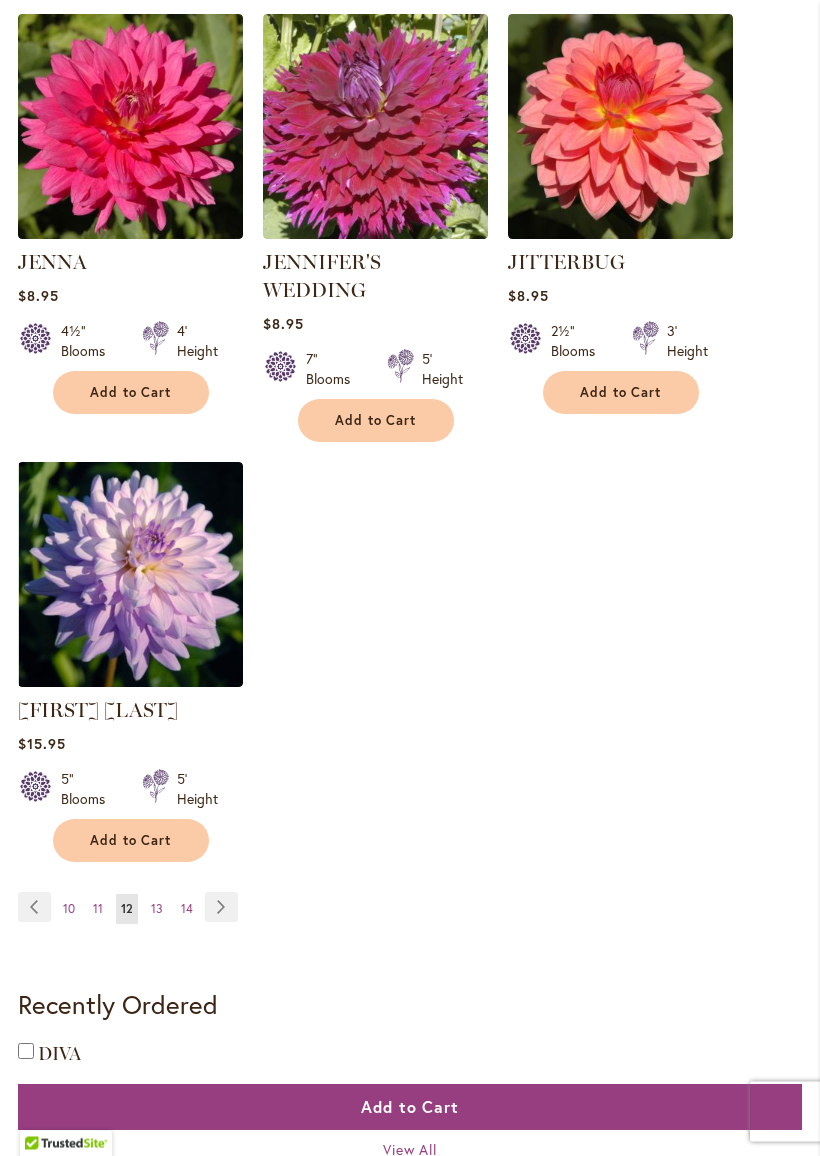 scroll, scrollTop: 2340, scrollLeft: 0, axis: vertical 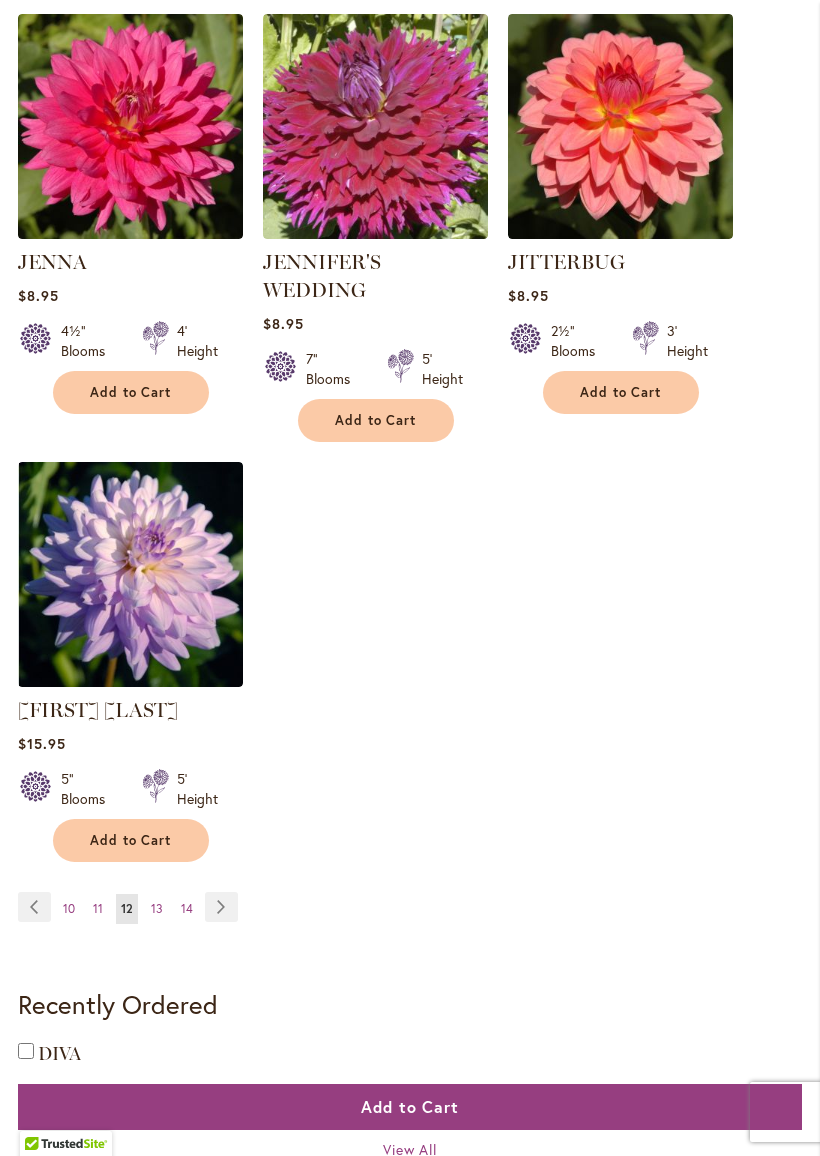 click on "Page
14" at bounding box center [187, 909] 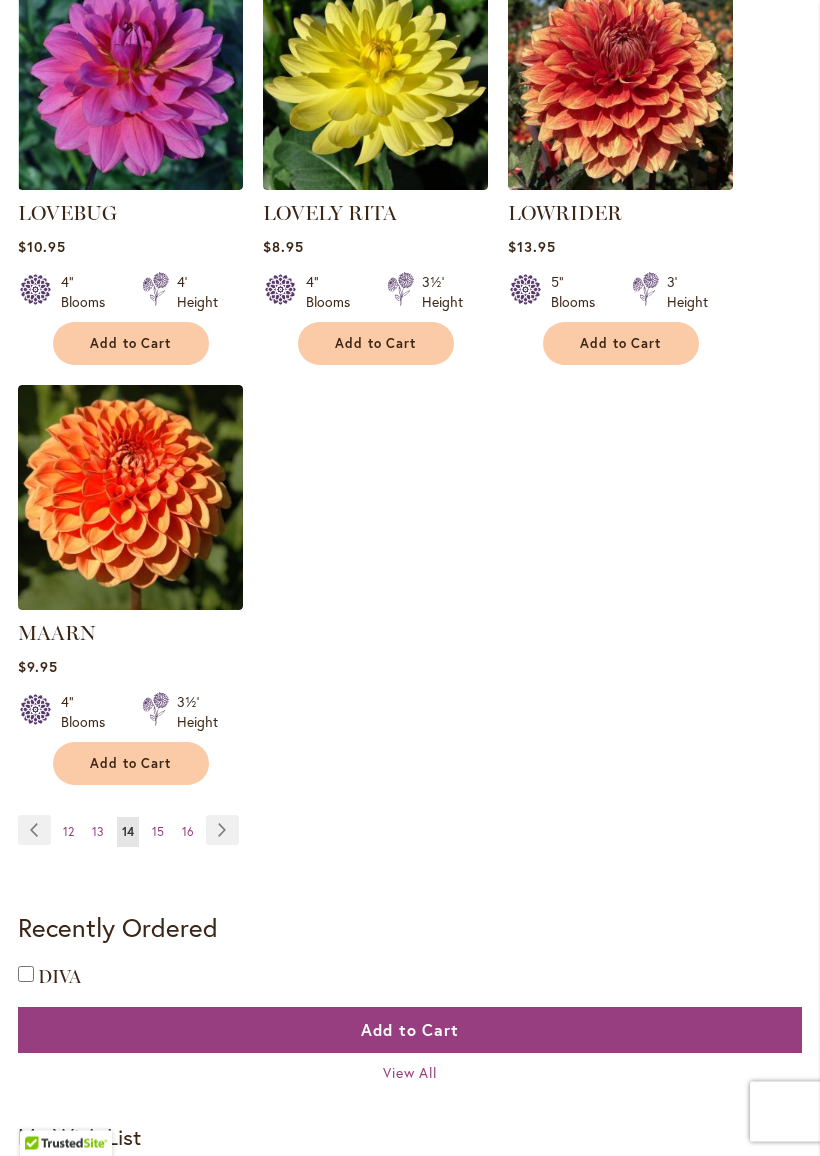 scroll, scrollTop: 2369, scrollLeft: 0, axis: vertical 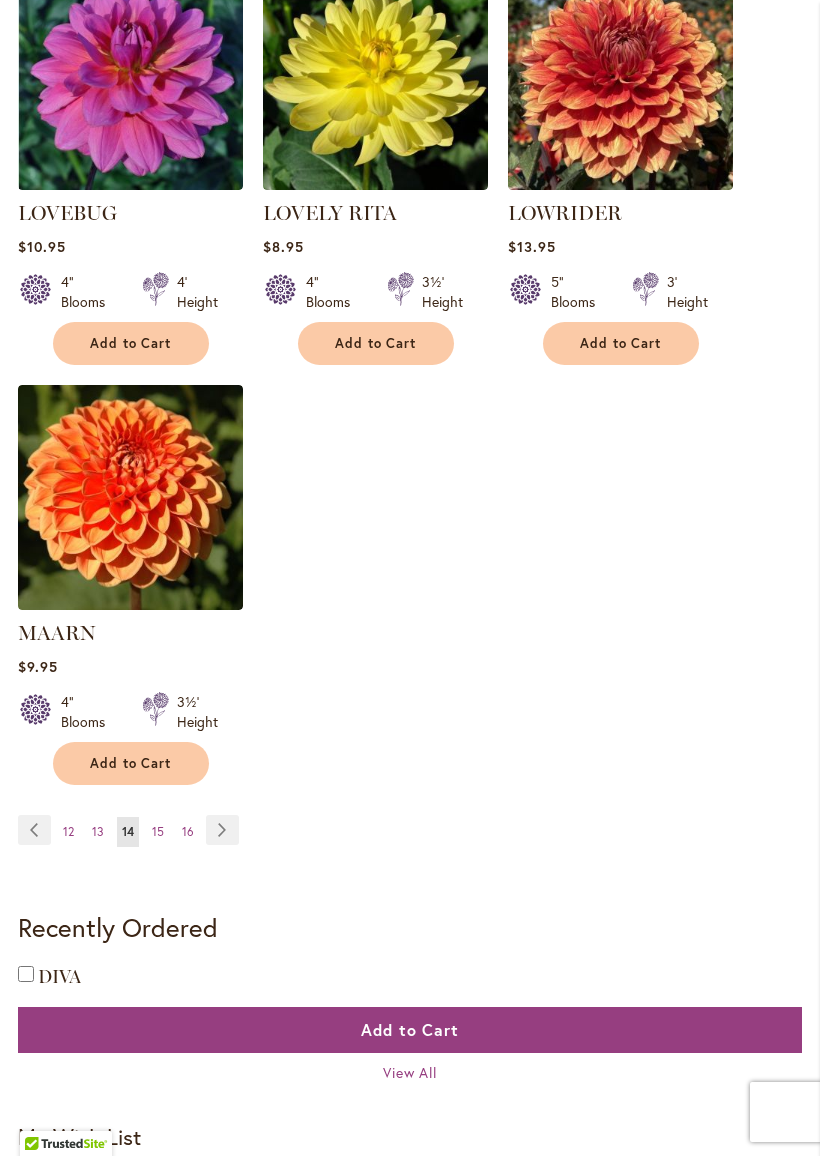 click on "Page
15" at bounding box center (158, 832) 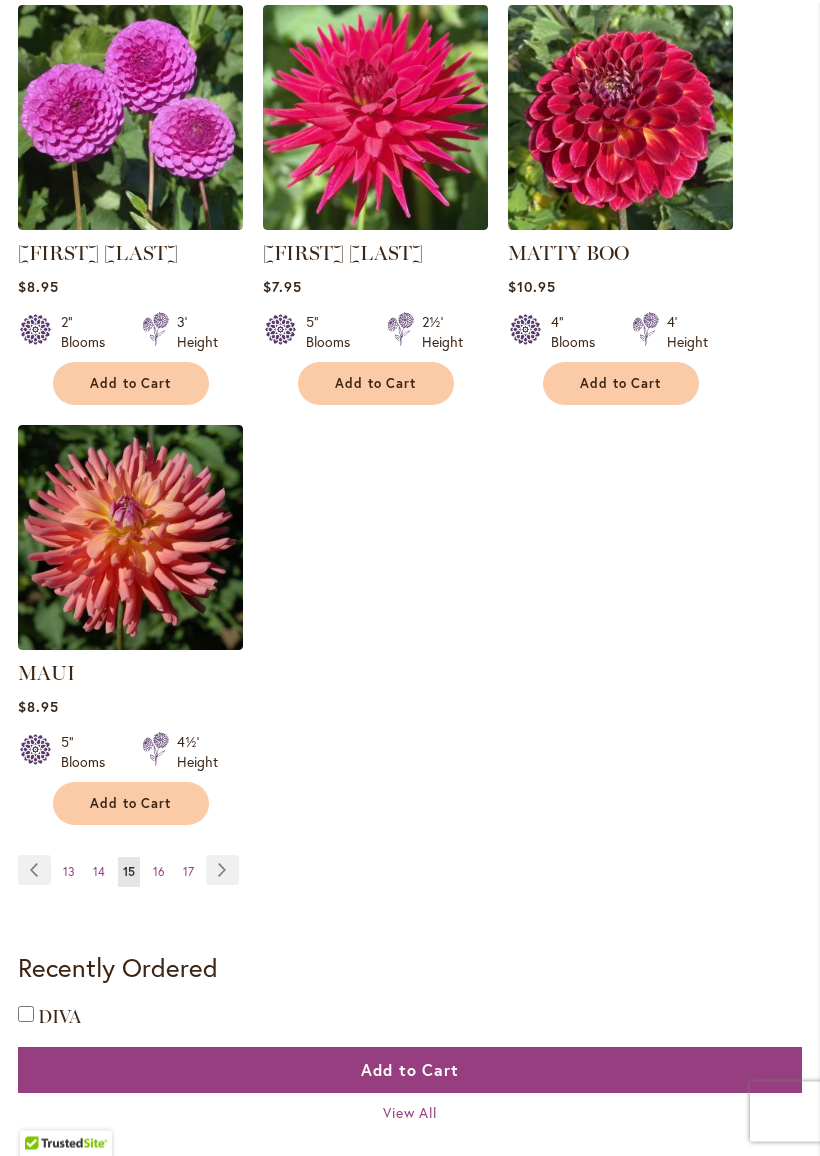 scroll, scrollTop: 2357, scrollLeft: 0, axis: vertical 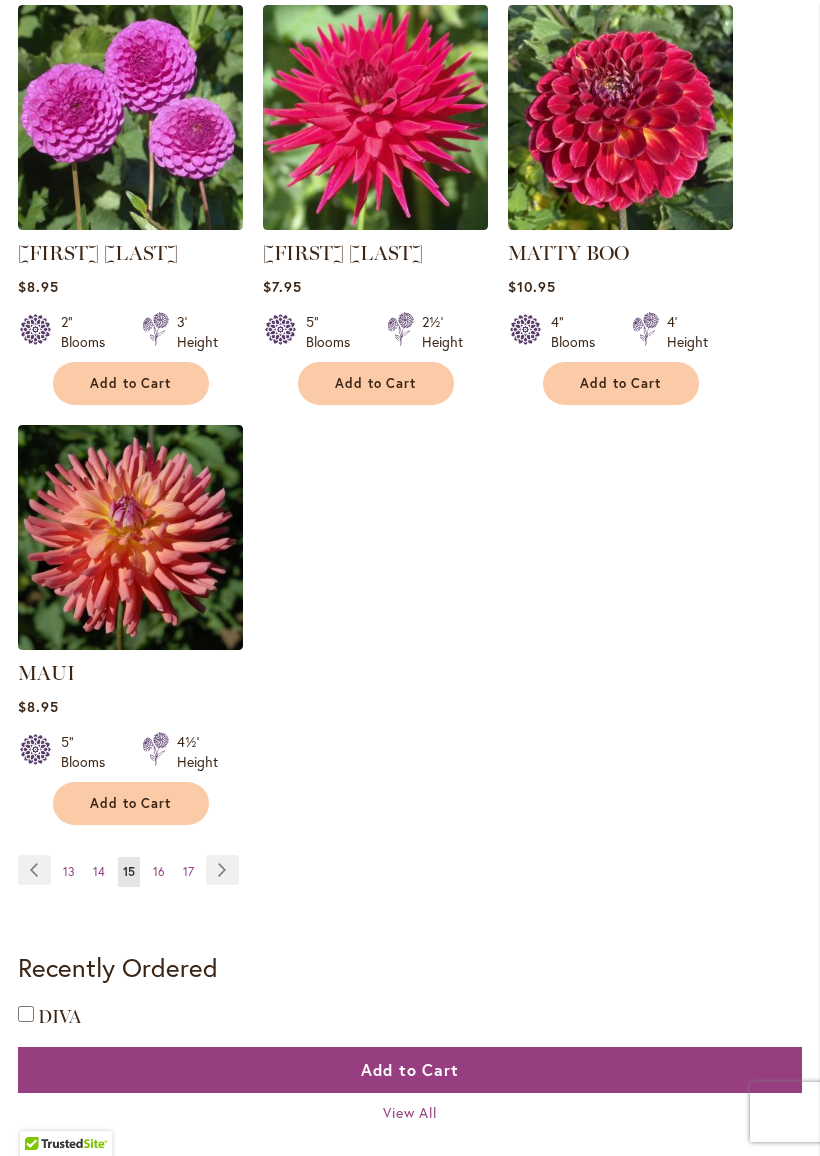 click on "Page
16" at bounding box center (159, 872) 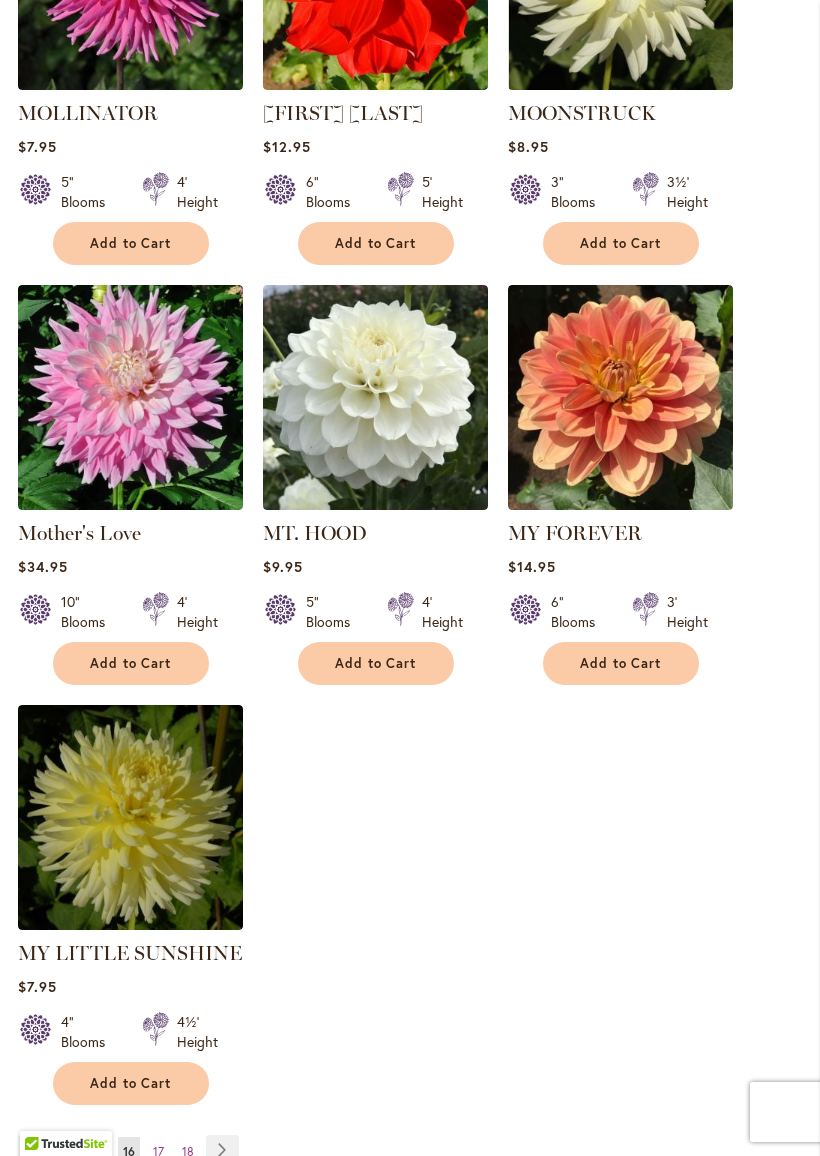 scroll, scrollTop: 2102, scrollLeft: 0, axis: vertical 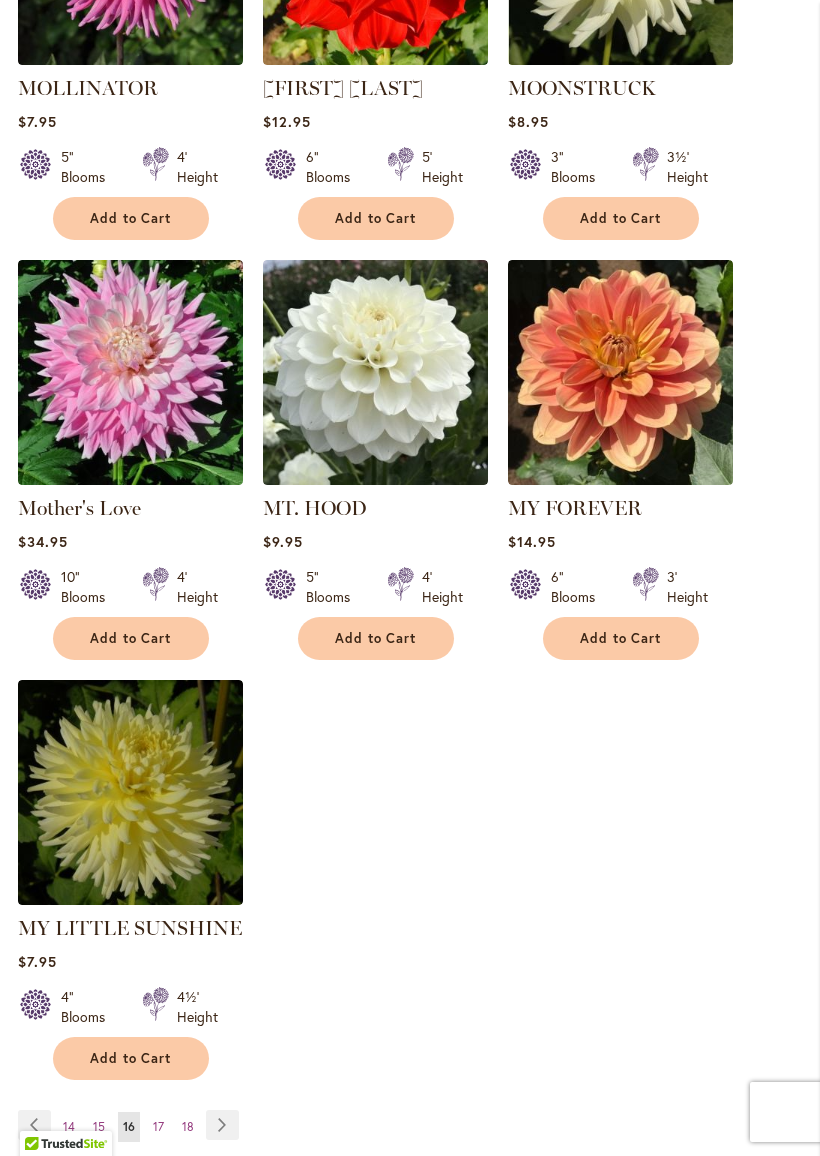 click on "Page
18" at bounding box center (188, 1127) 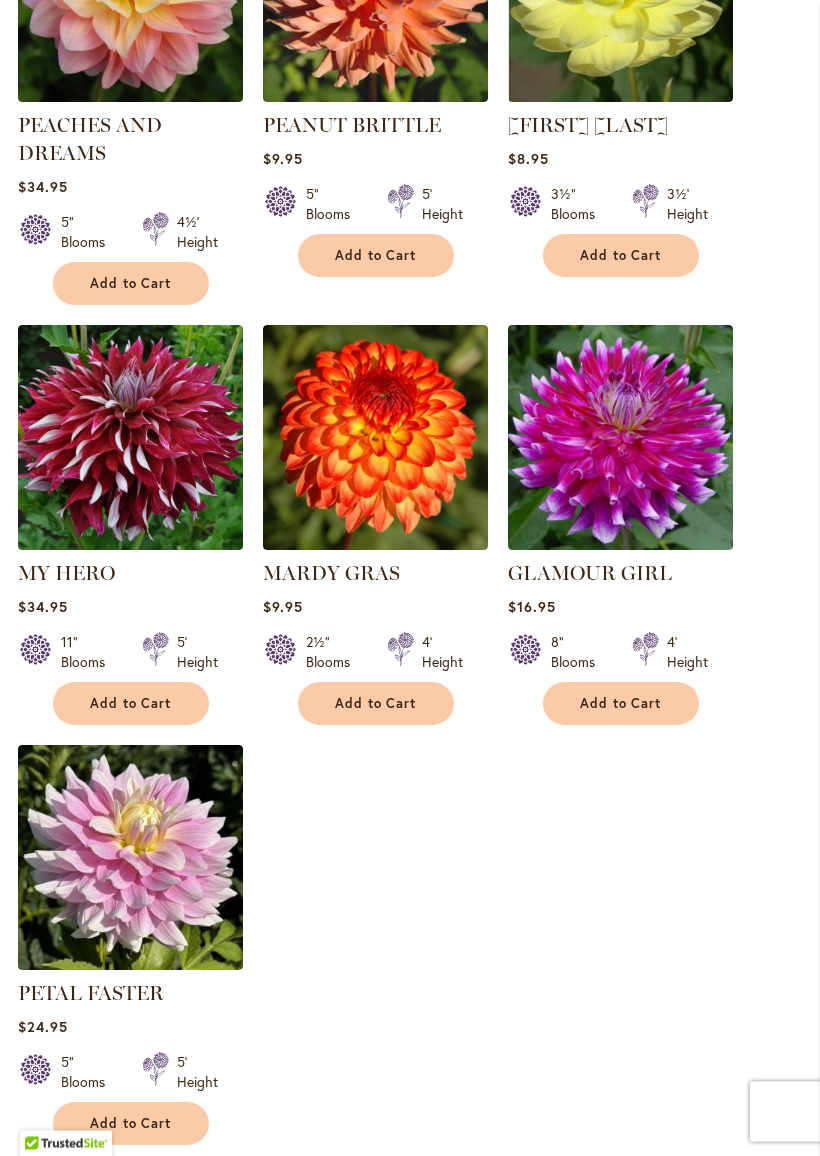 scroll, scrollTop: 2287, scrollLeft: 0, axis: vertical 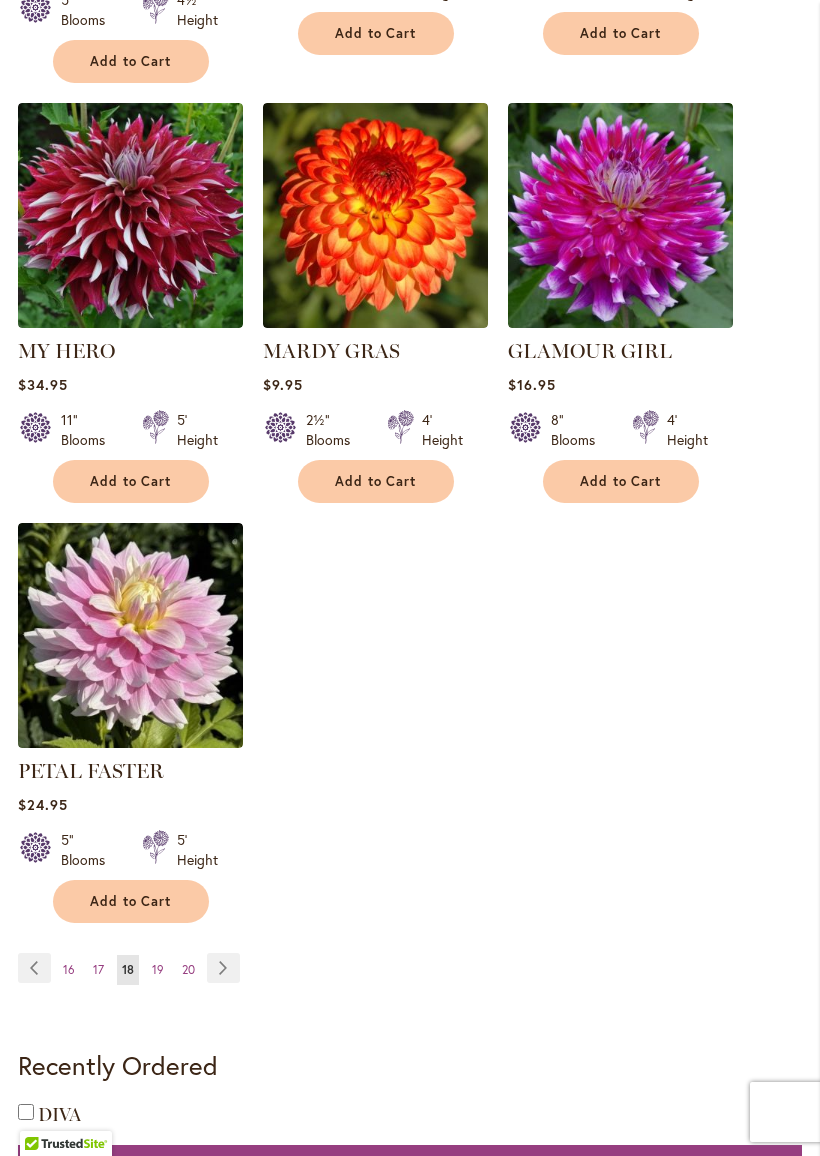 click on "Page
20" at bounding box center [188, 970] 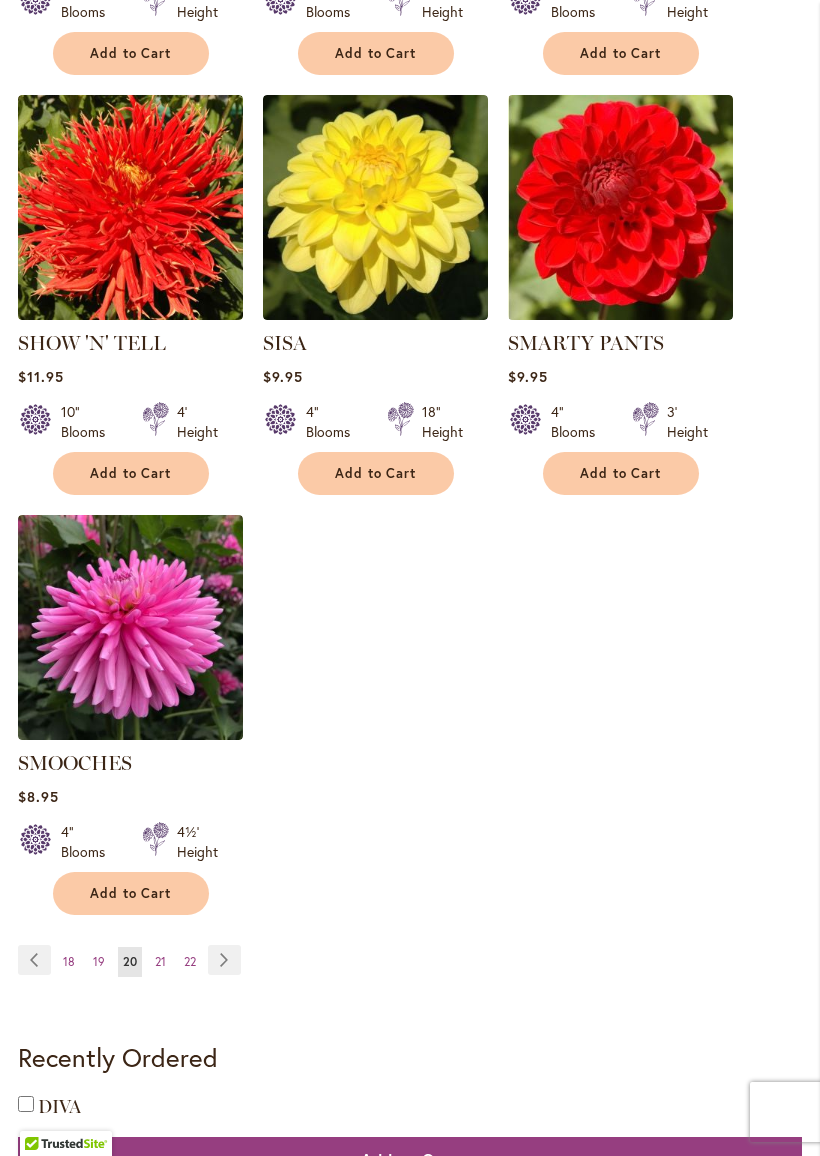 scroll, scrollTop: 2239, scrollLeft: 0, axis: vertical 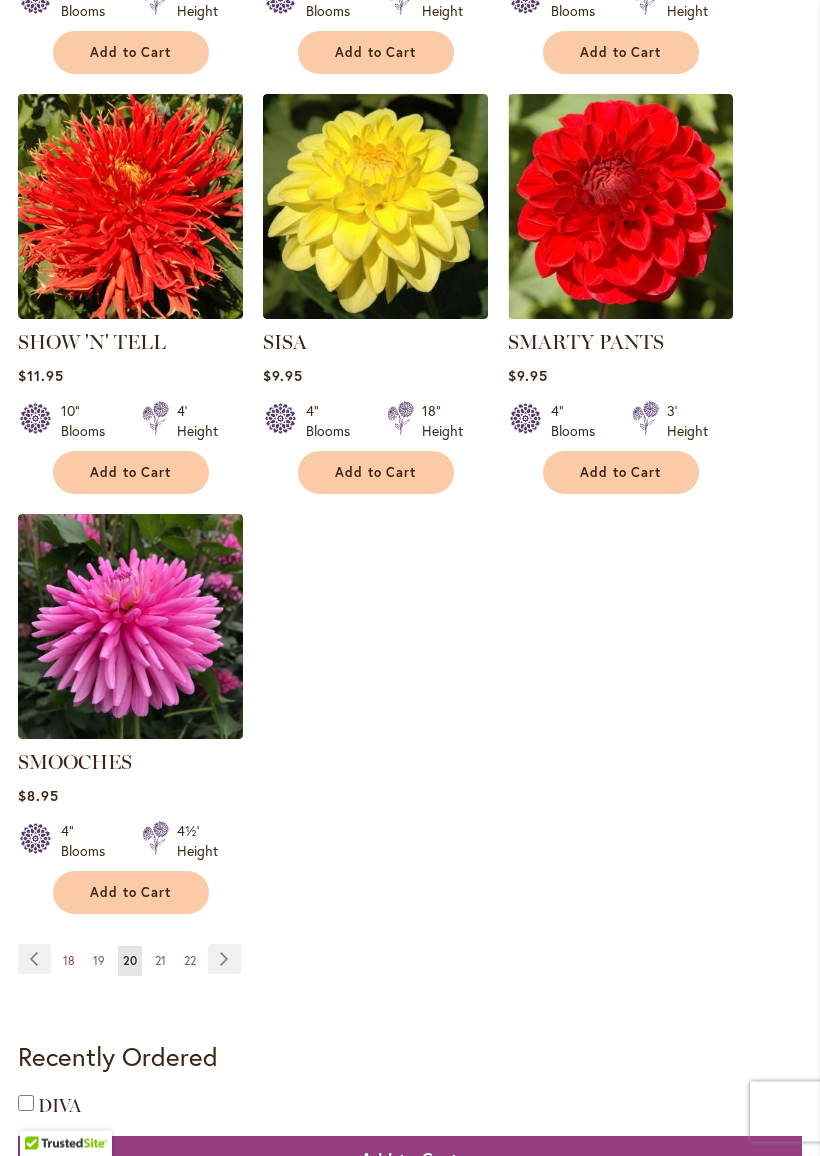 click on "Page
21" at bounding box center [160, 962] 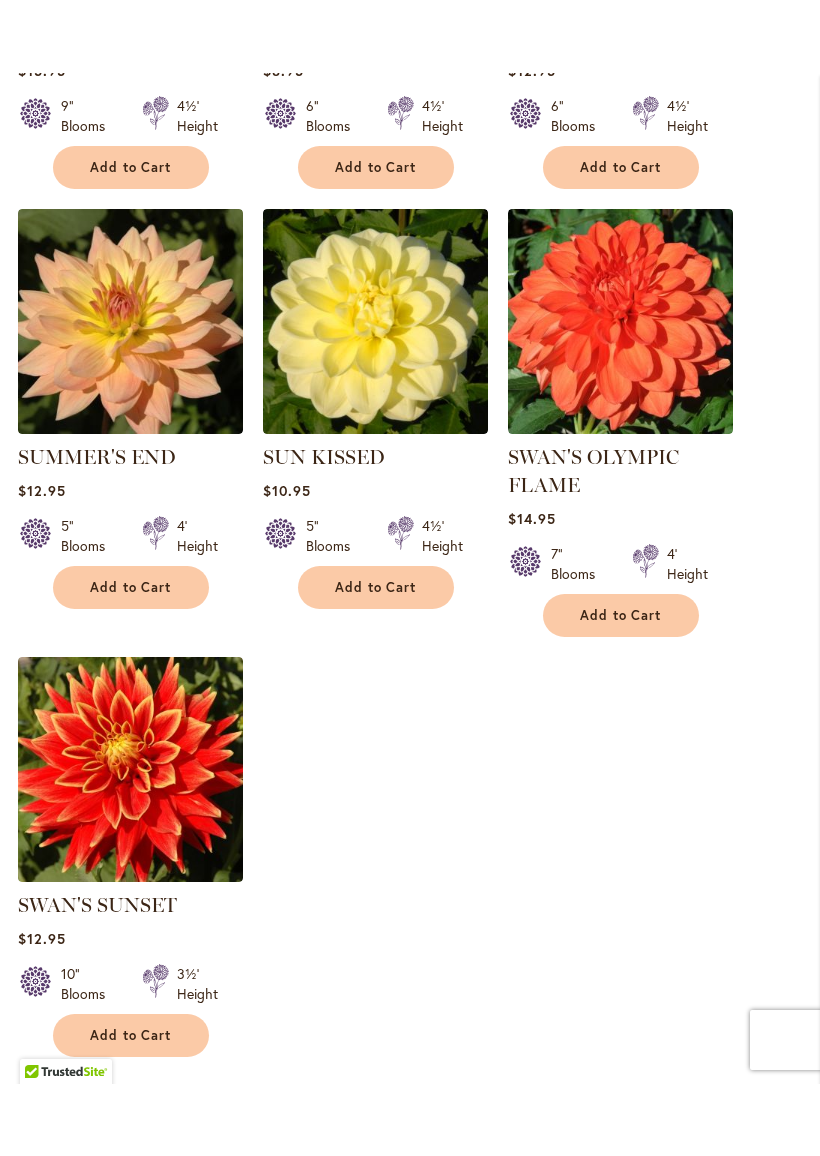 scroll, scrollTop: 2230, scrollLeft: 0, axis: vertical 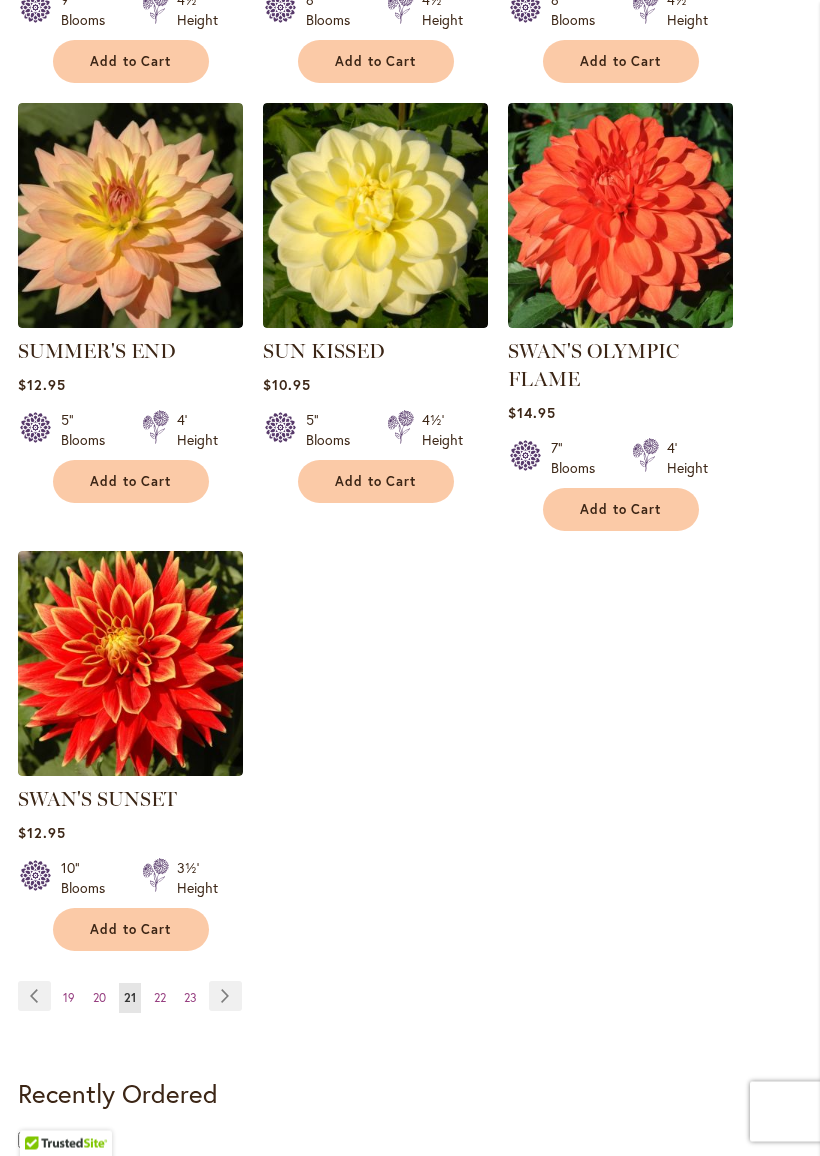click on "Page
22" at bounding box center (160, 999) 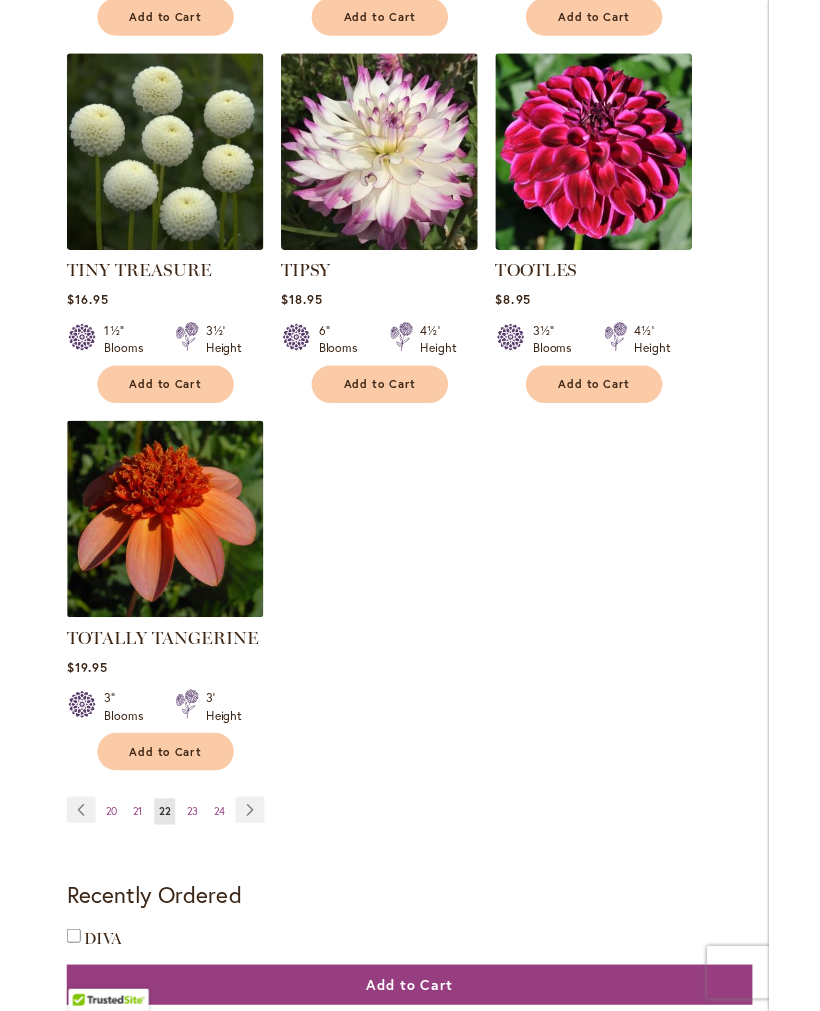 scroll, scrollTop: 2273, scrollLeft: 0, axis: vertical 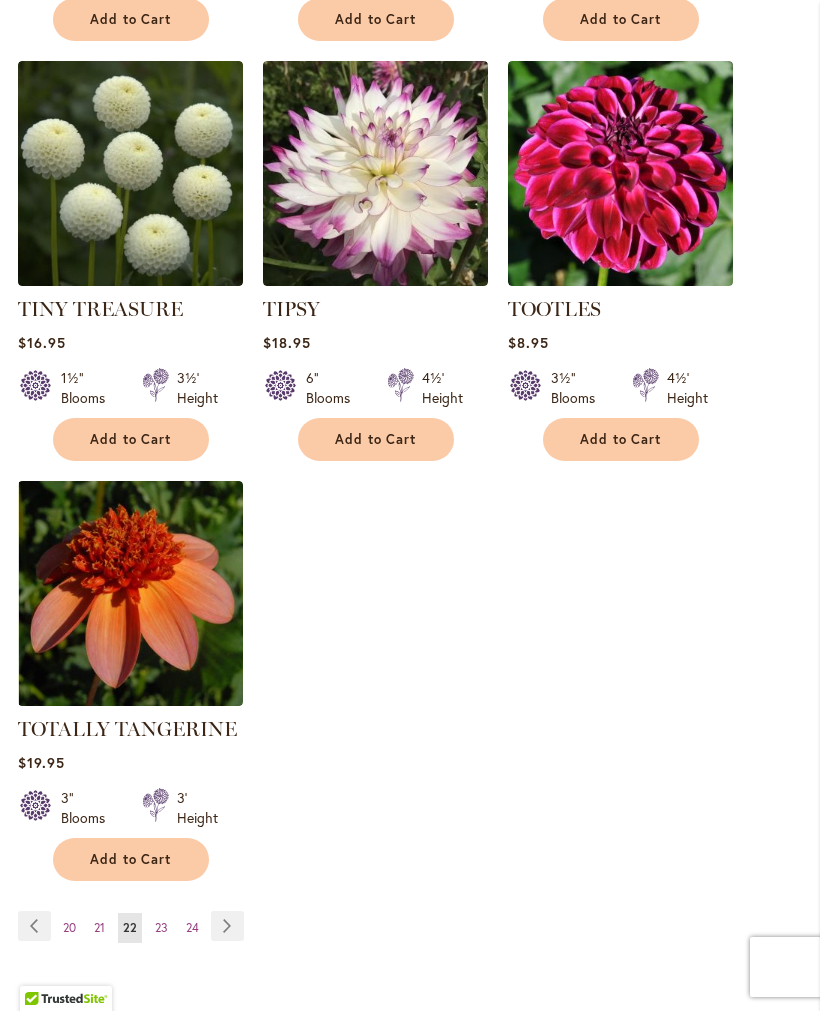 click on "Page
23" at bounding box center (161, 928) 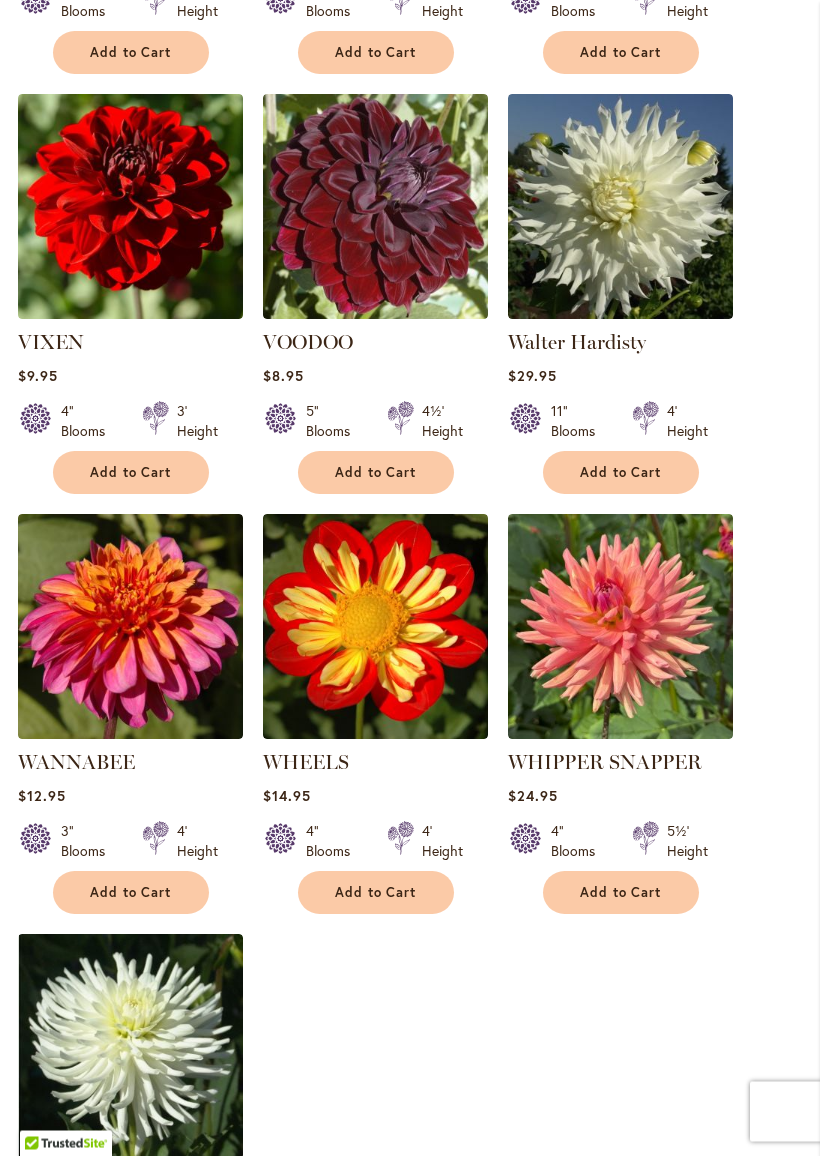 scroll, scrollTop: 2133, scrollLeft: 0, axis: vertical 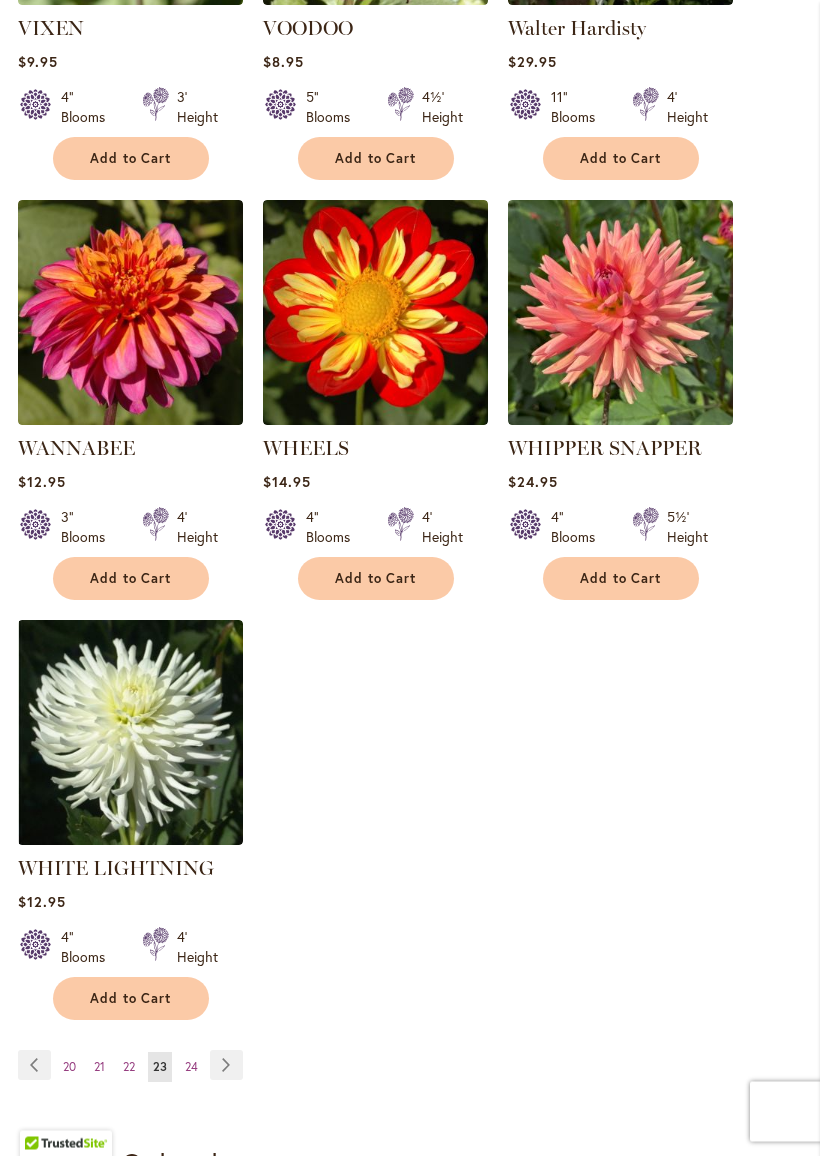 click on "Page
24" at bounding box center [191, 1068] 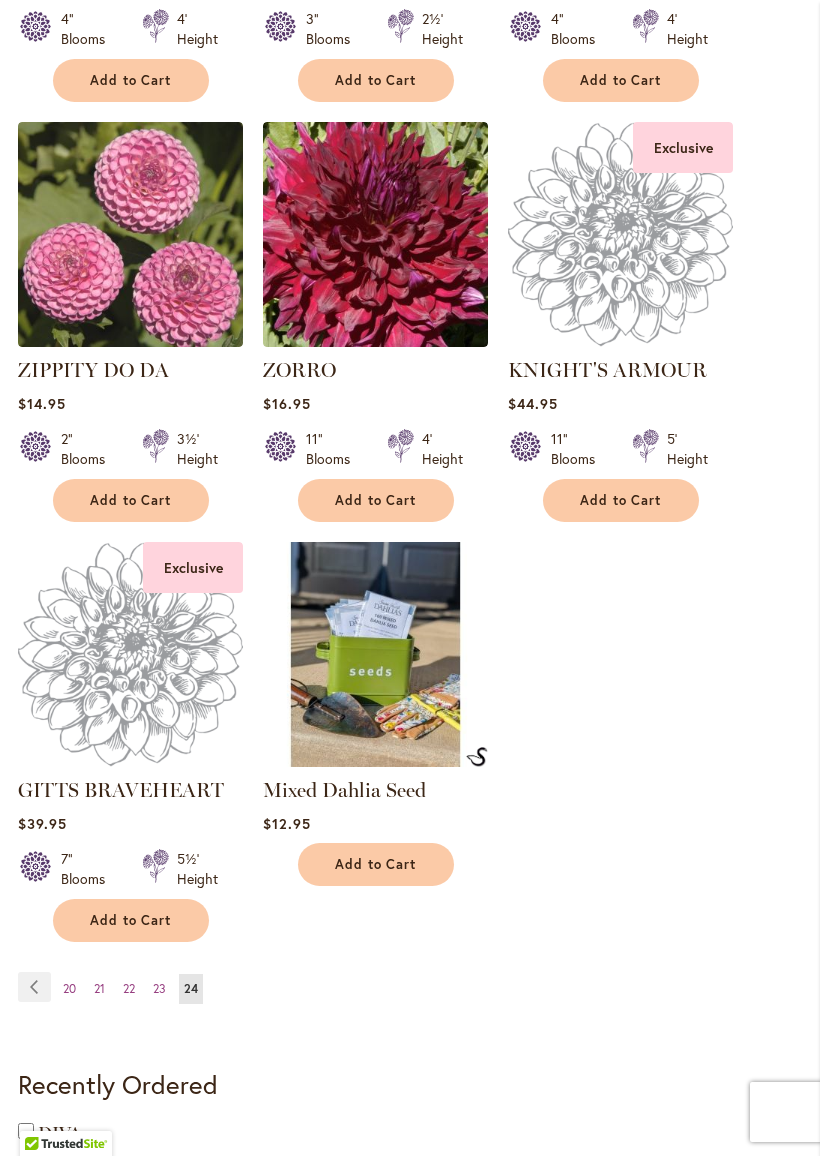 scroll, scrollTop: 1832, scrollLeft: 0, axis: vertical 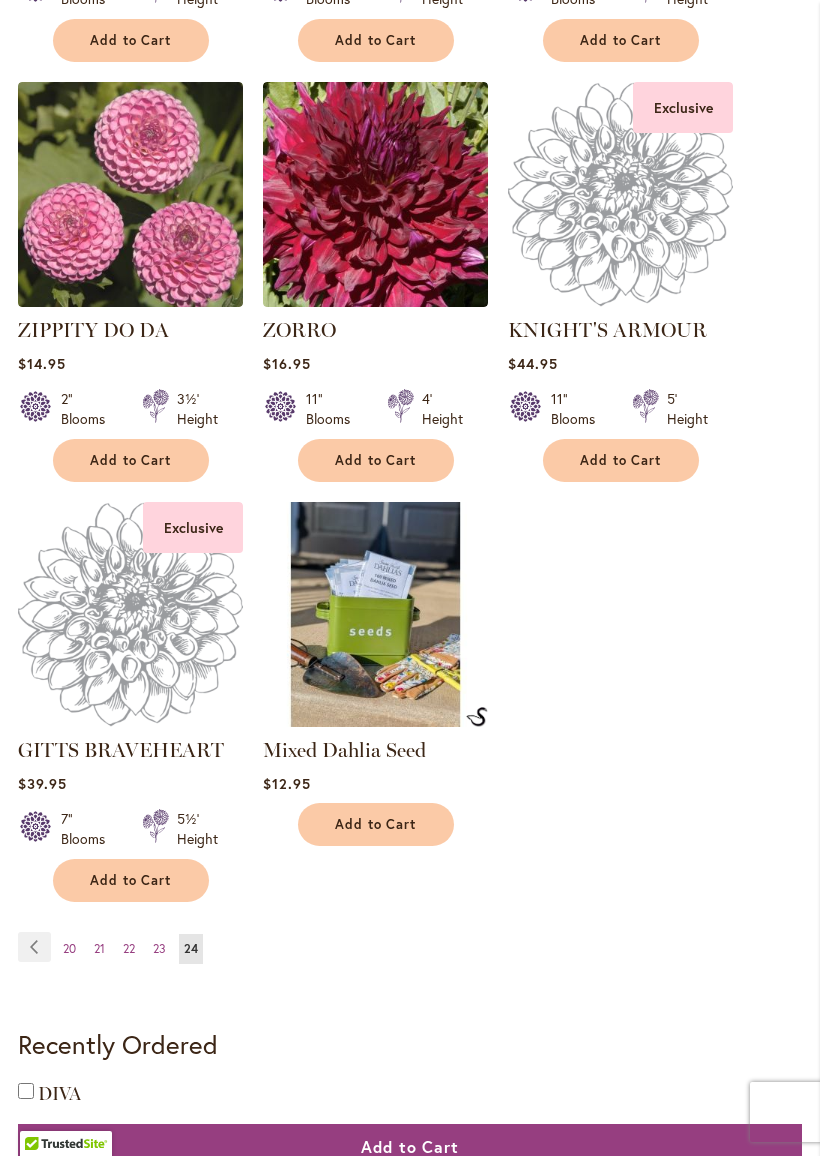 click at bounding box center [375, 614] 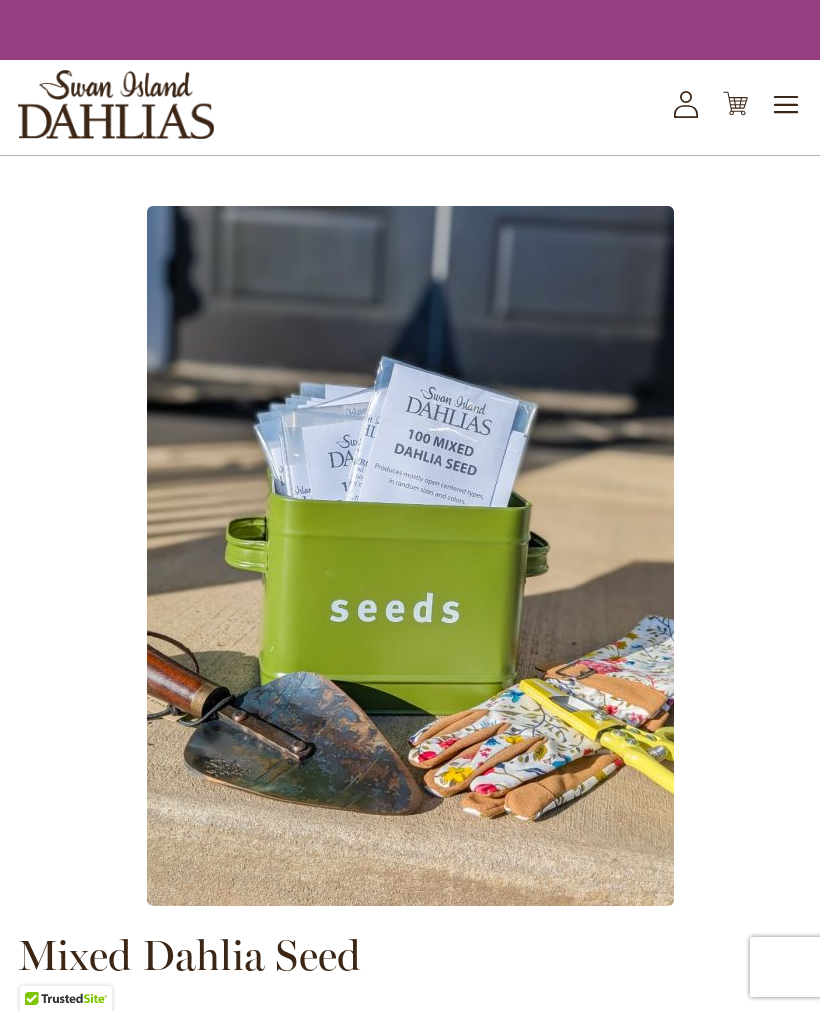 scroll, scrollTop: 0, scrollLeft: 0, axis: both 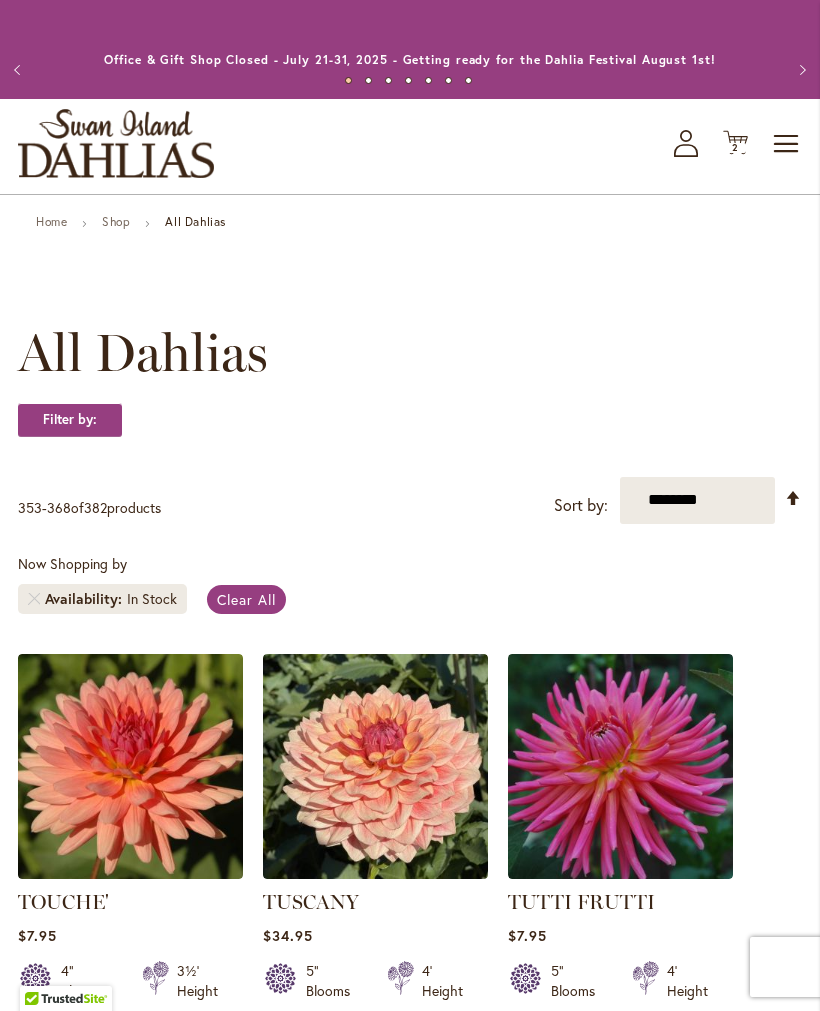 click at bounding box center (116, 143) 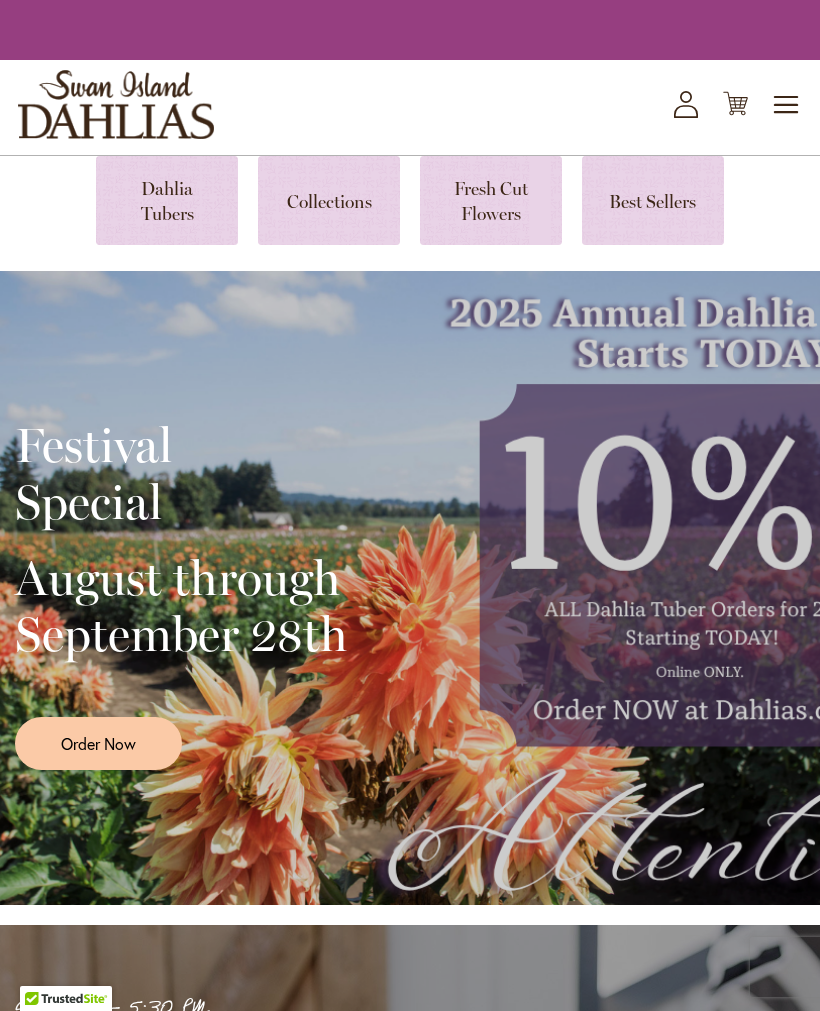 scroll, scrollTop: 0, scrollLeft: 0, axis: both 